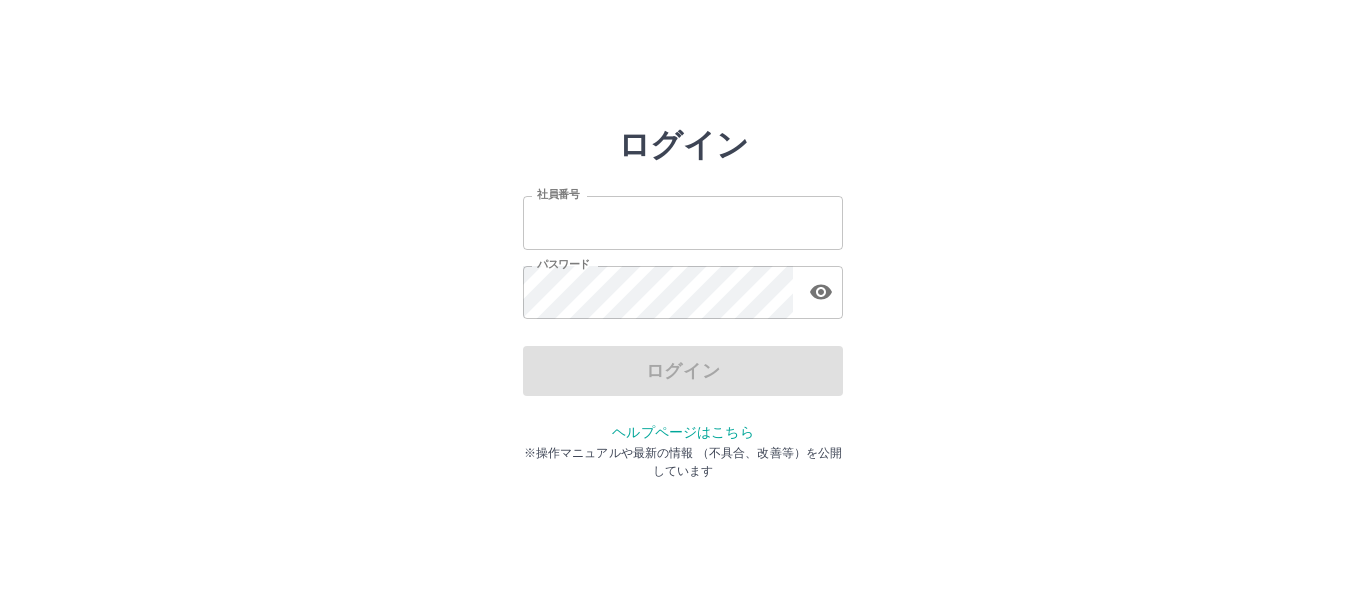 scroll, scrollTop: 0, scrollLeft: 0, axis: both 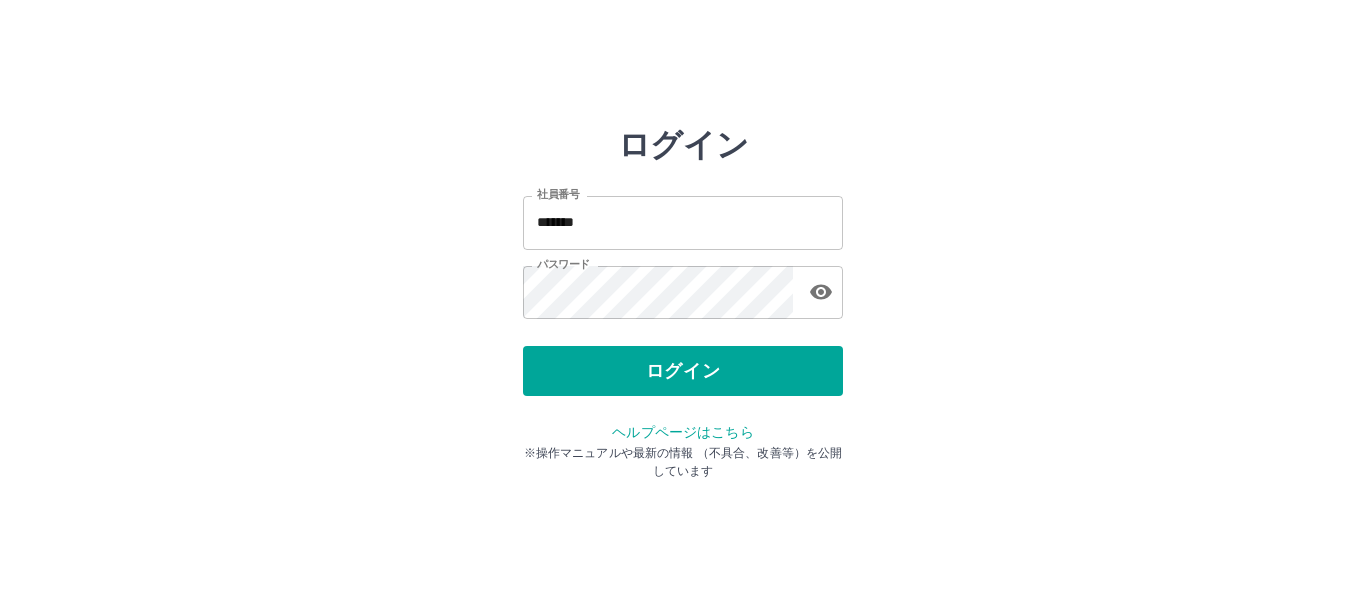 click on "ログイン" at bounding box center (683, 371) 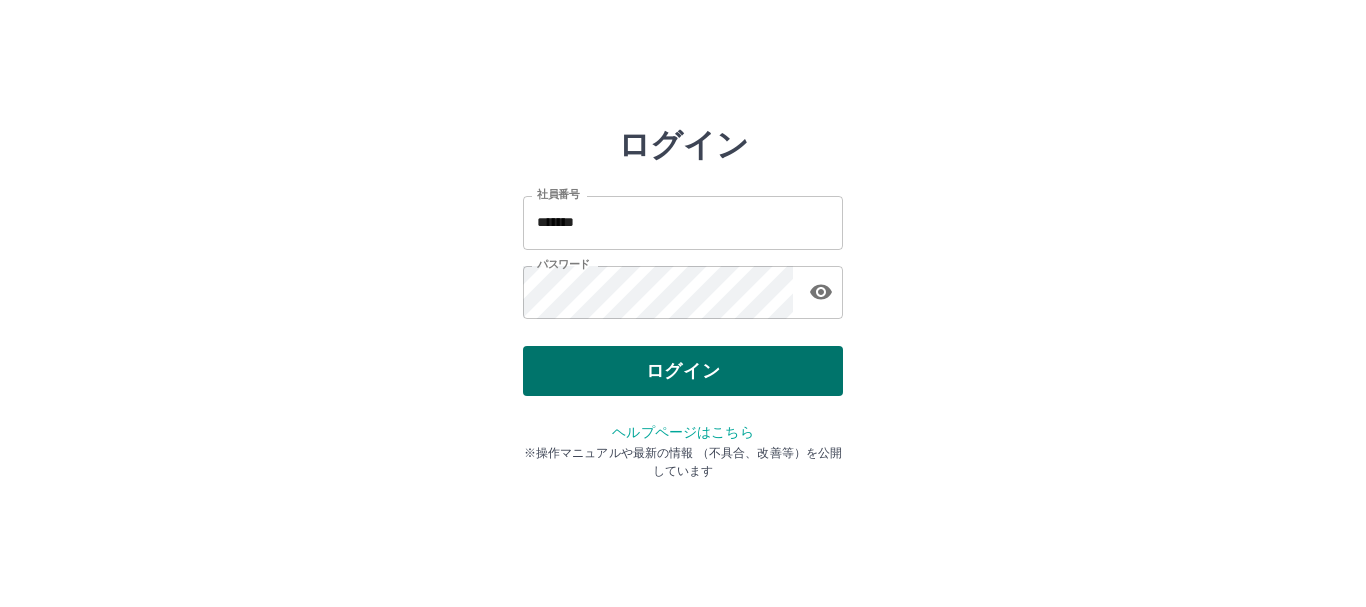 click on "ログイン" at bounding box center (683, 371) 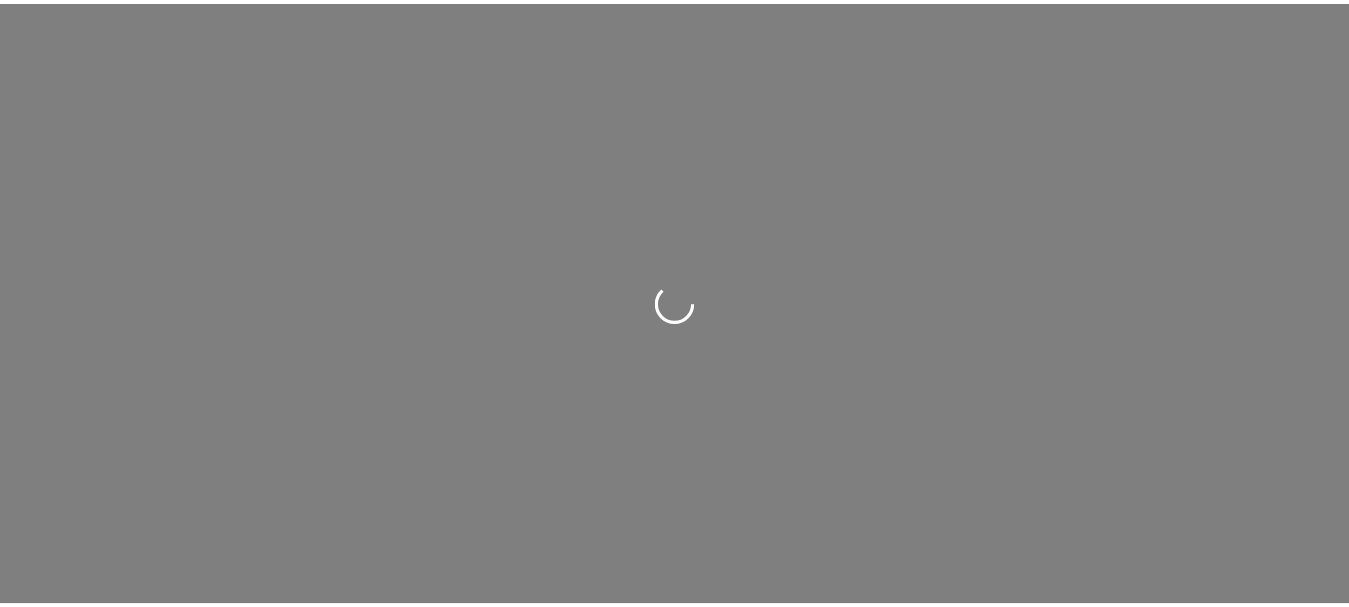 scroll, scrollTop: 0, scrollLeft: 0, axis: both 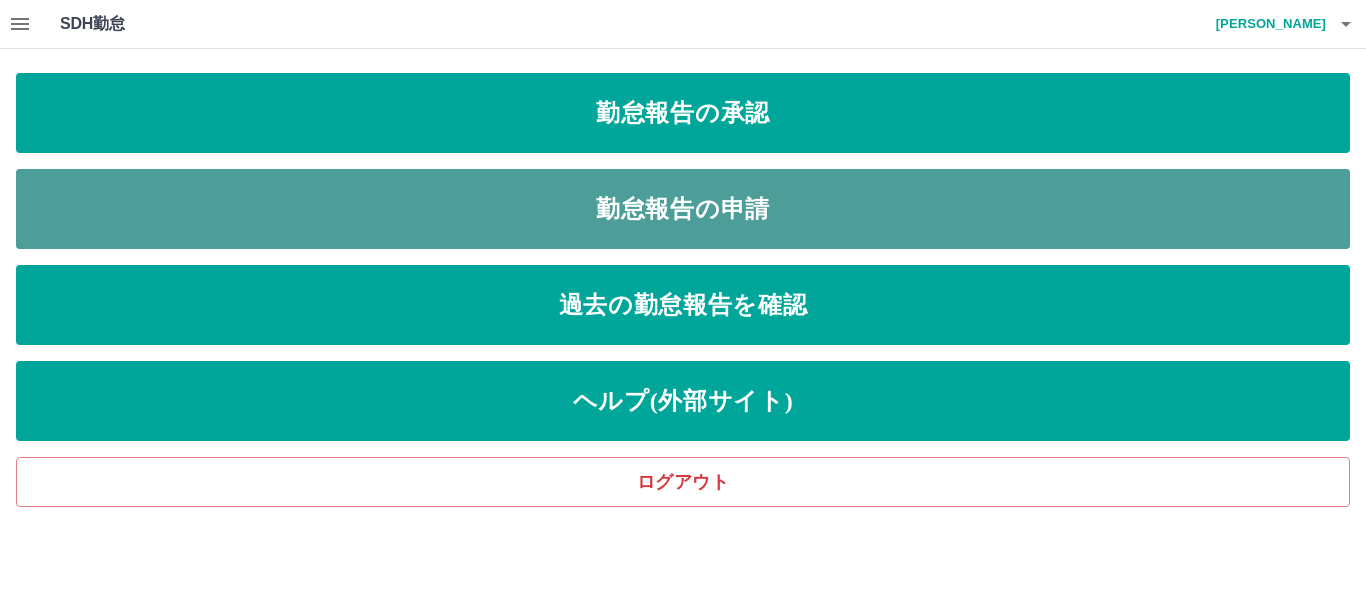 click on "勤怠報告の申請" at bounding box center (683, 209) 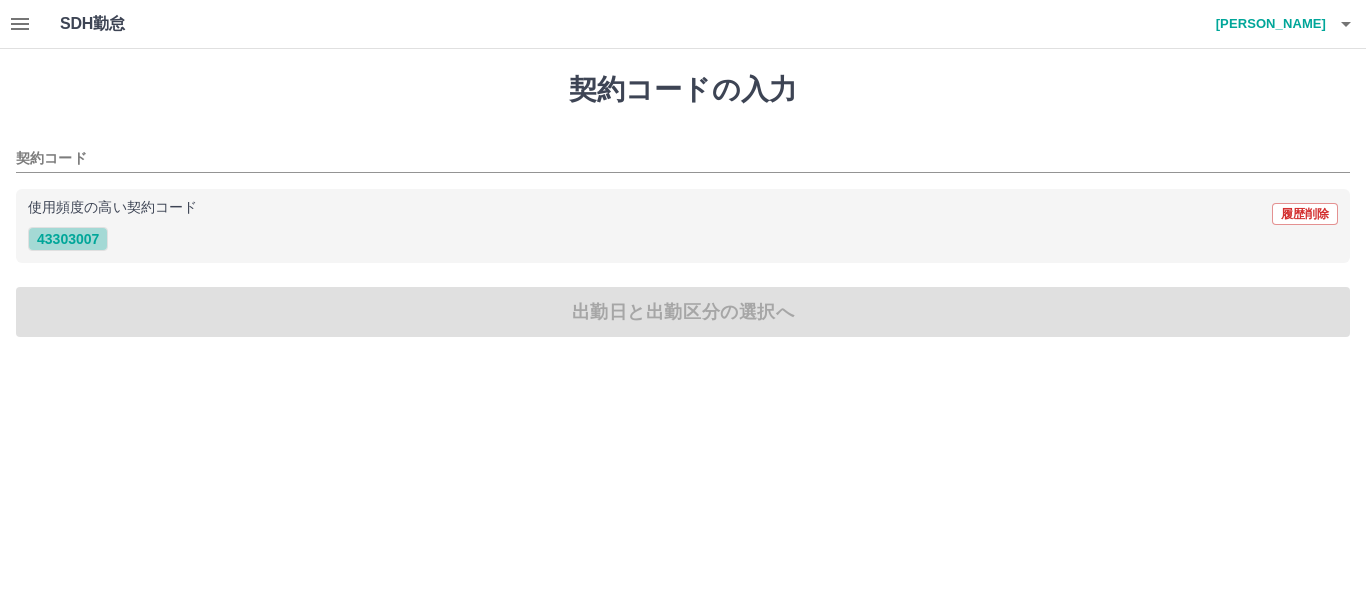 click on "43303007" at bounding box center [68, 239] 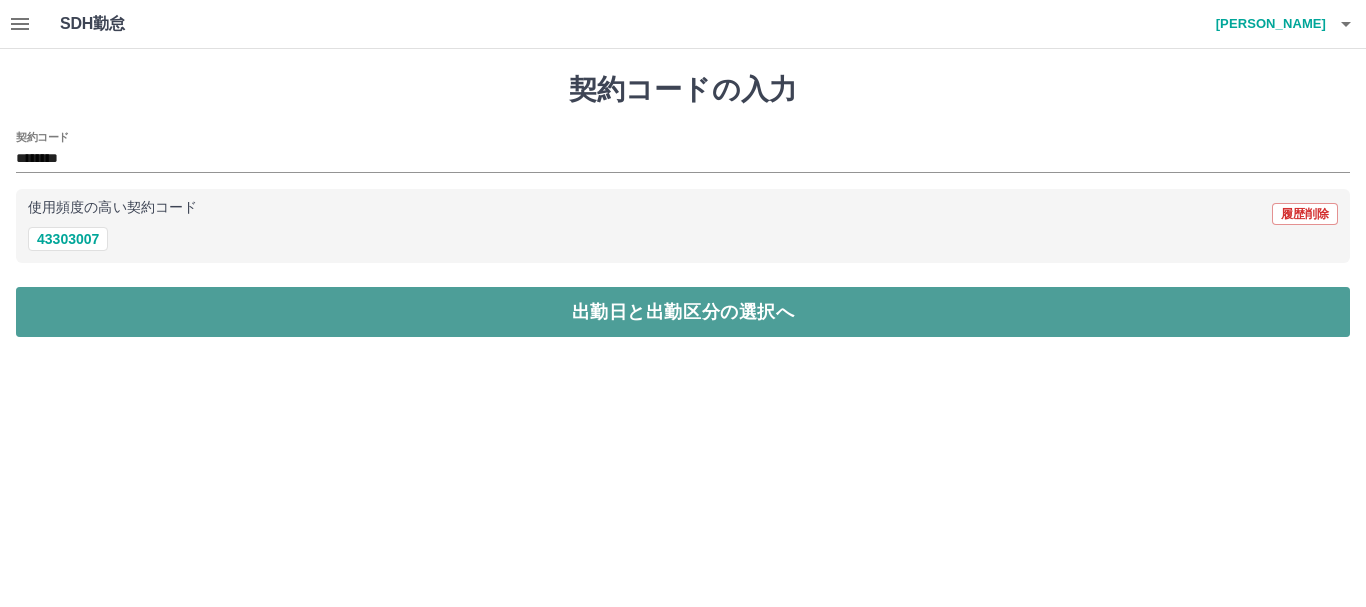 click on "出勤日と出勤区分の選択へ" at bounding box center (683, 312) 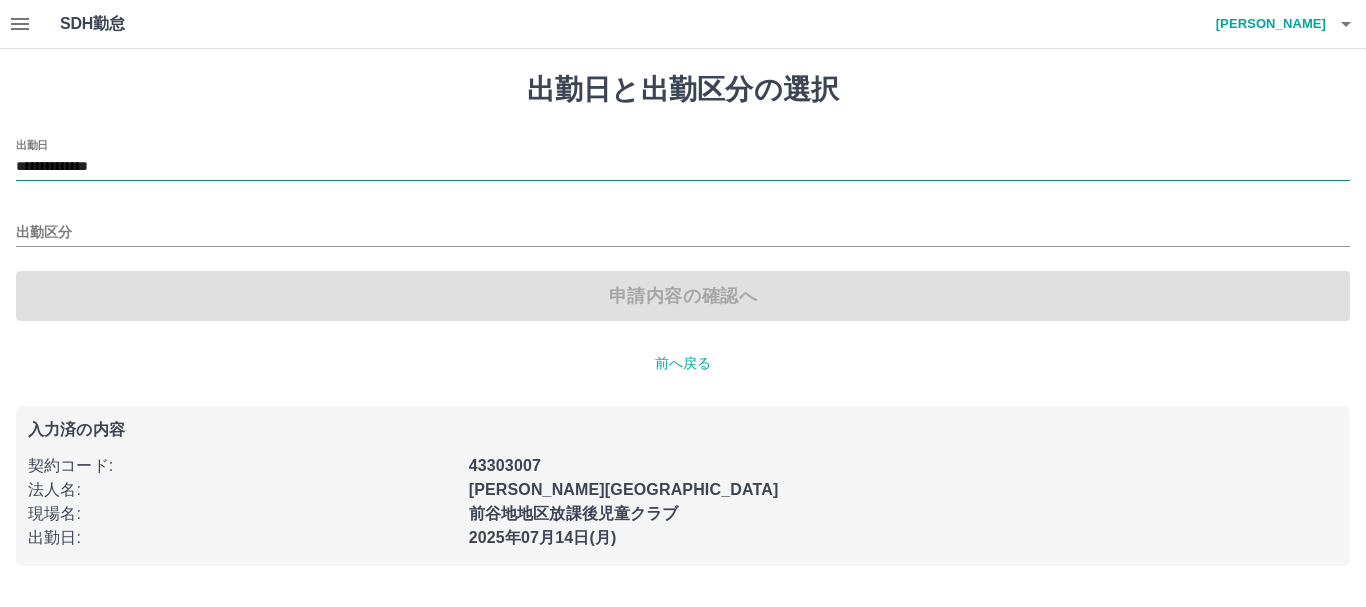 click on "**********" at bounding box center (683, 167) 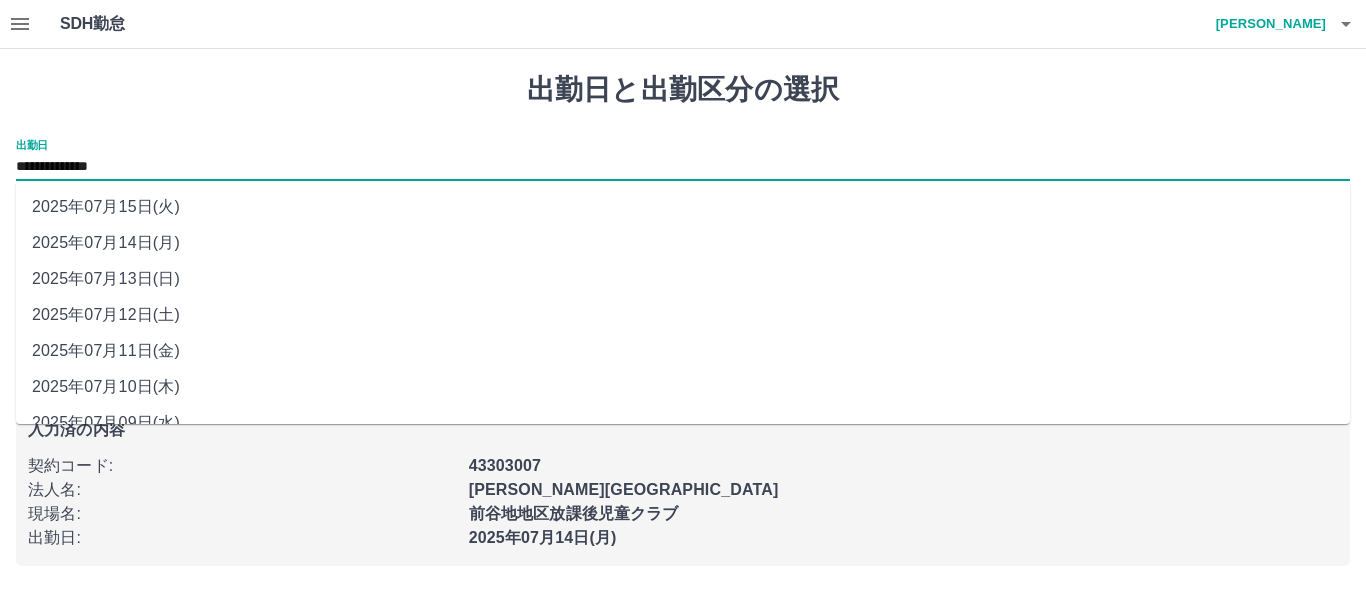 click on "2025年07月11日(金)" at bounding box center [683, 351] 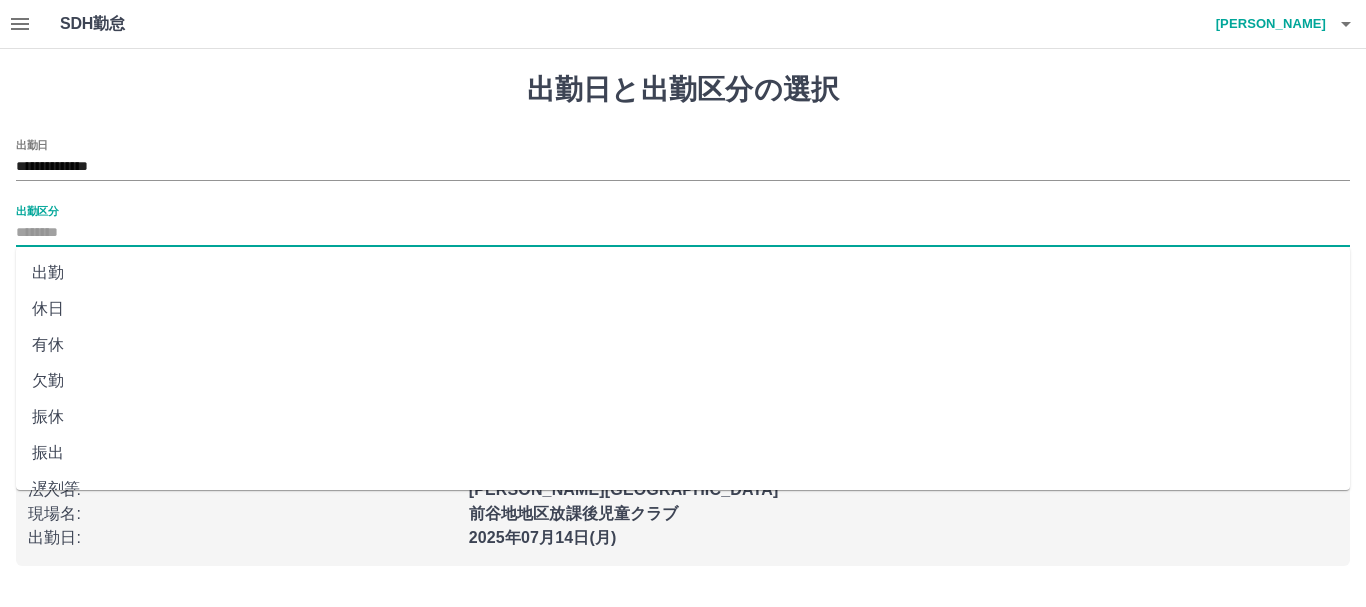 click on "出勤区分" at bounding box center [683, 233] 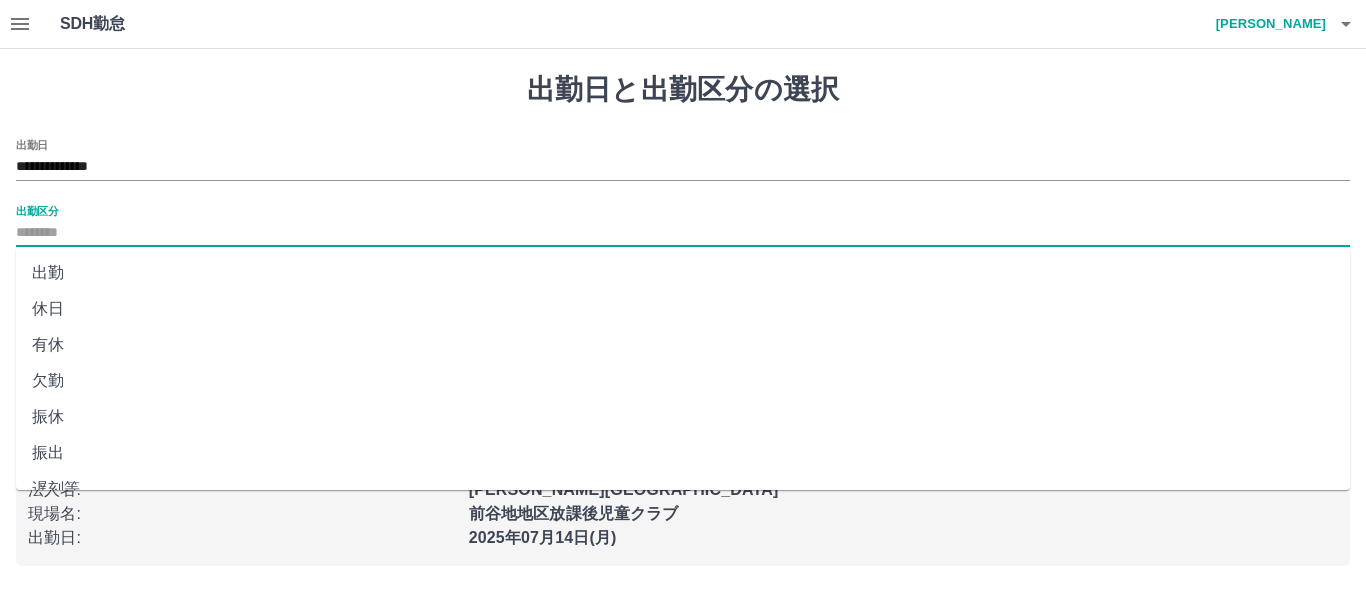 click on "出勤" at bounding box center [683, 273] 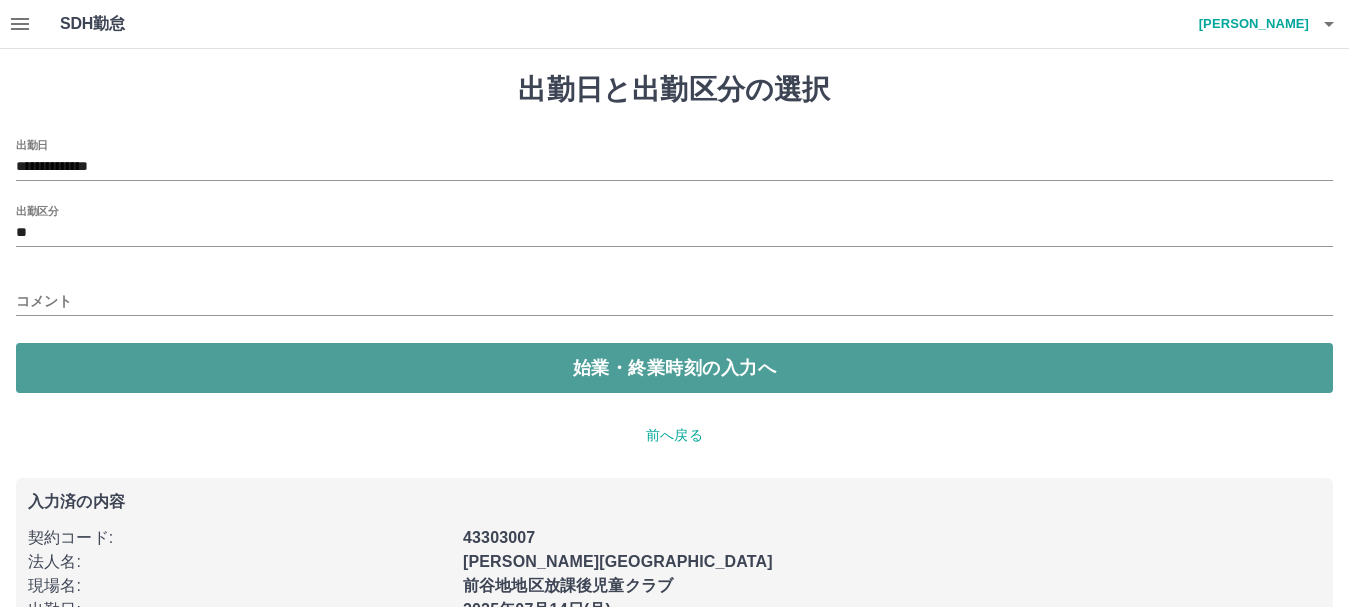 click on "始業・終業時刻の入力へ" at bounding box center (674, 368) 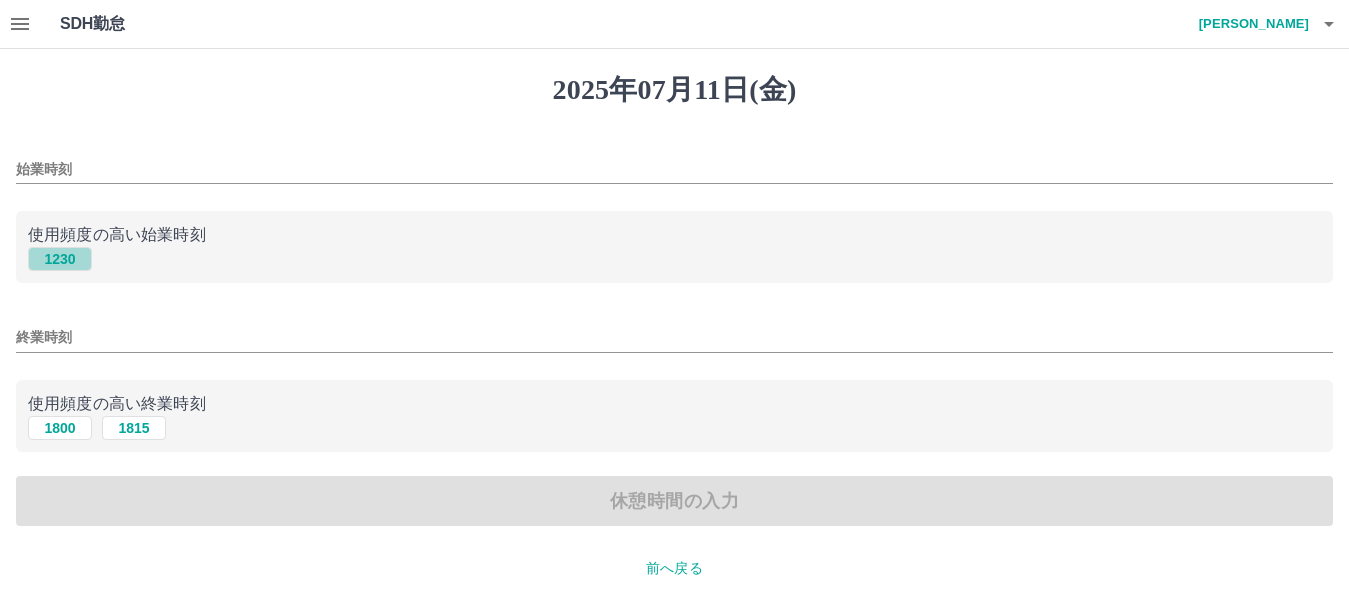 click on "1230" at bounding box center (60, 259) 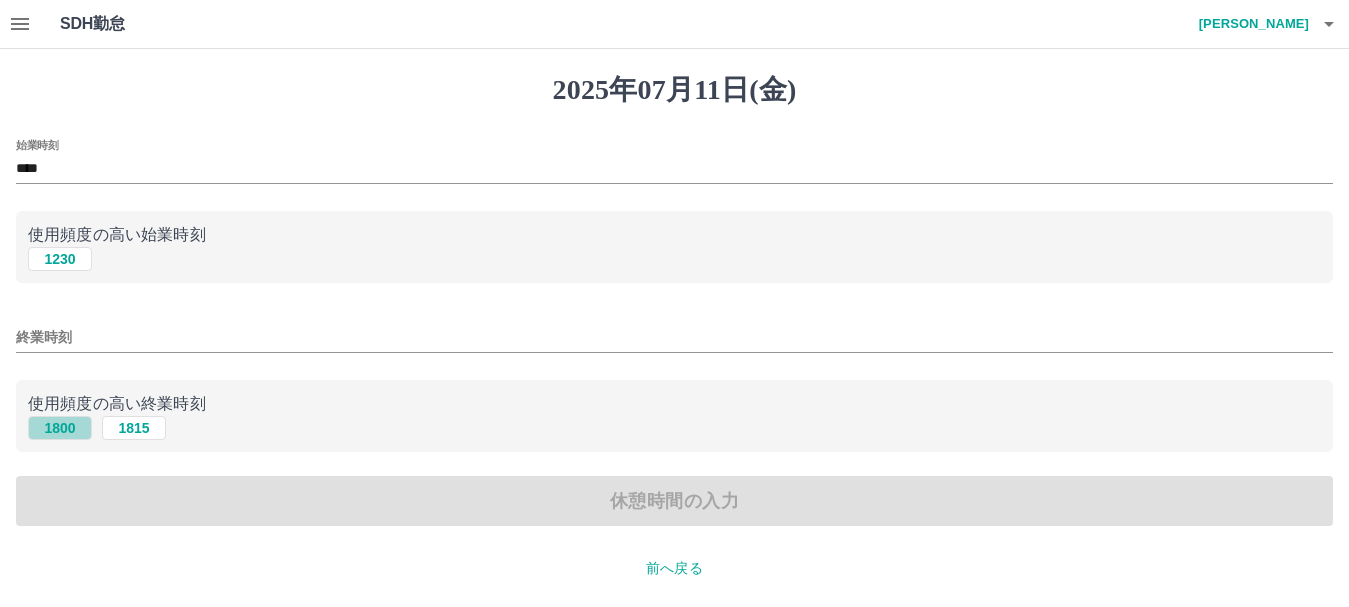 click on "1800" at bounding box center [60, 428] 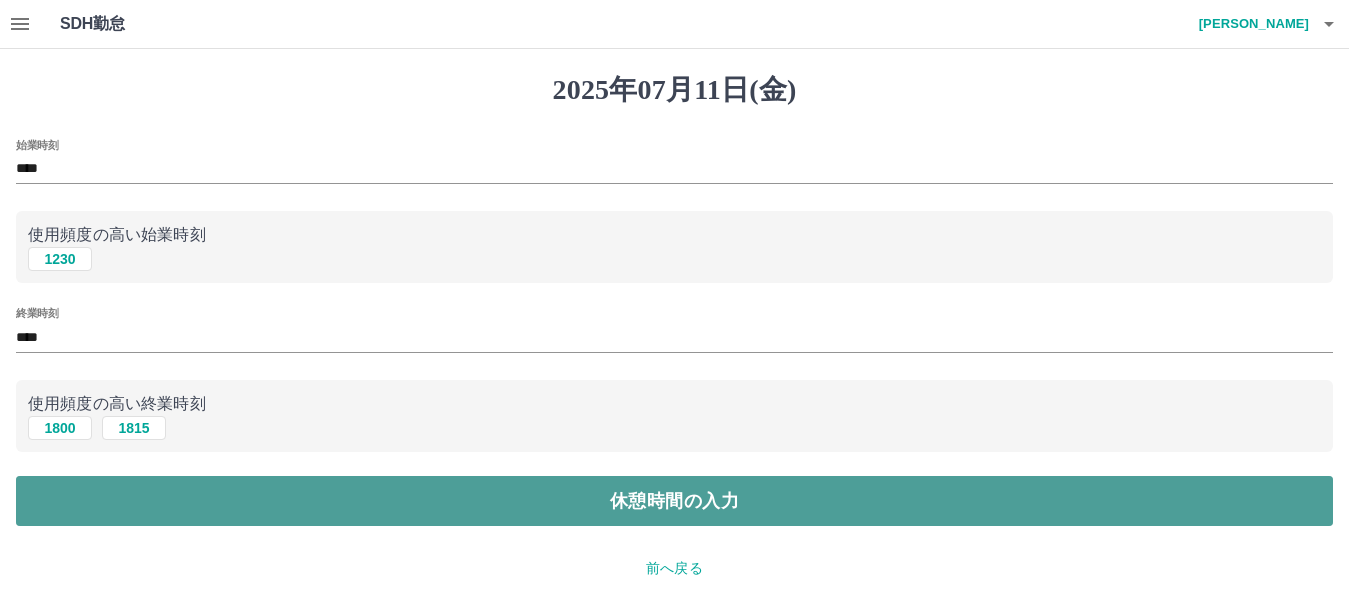 click on "休憩時間の入力" at bounding box center (674, 501) 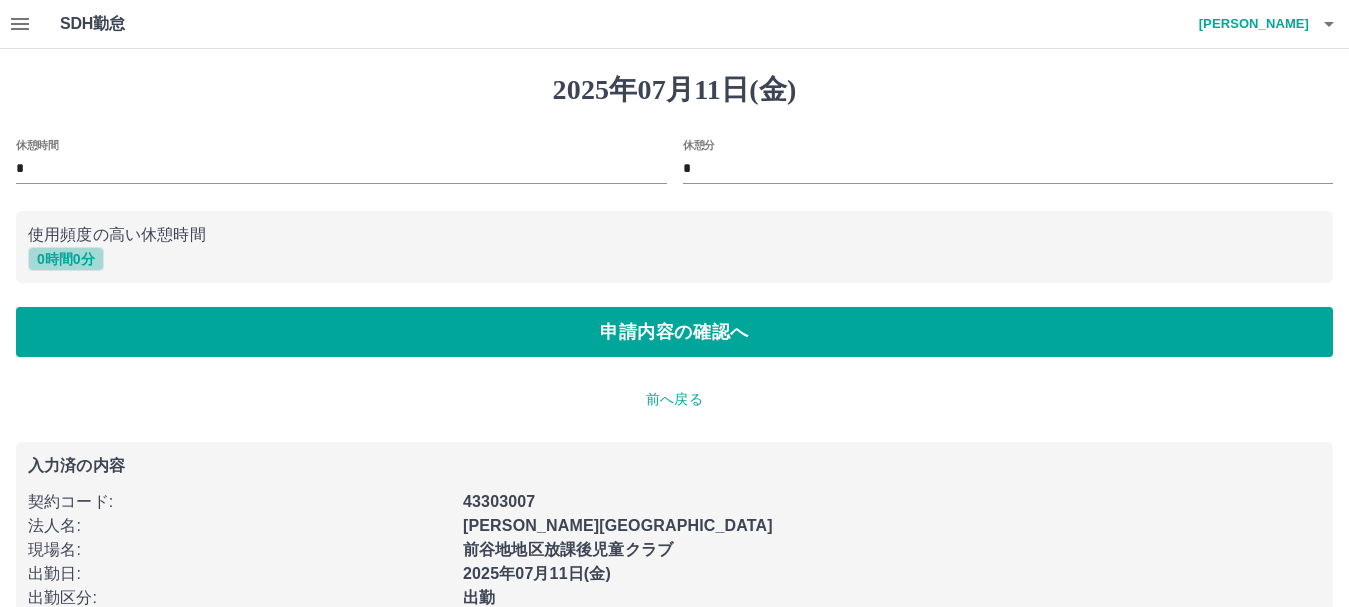 click on "0 時間 0 分" at bounding box center (66, 259) 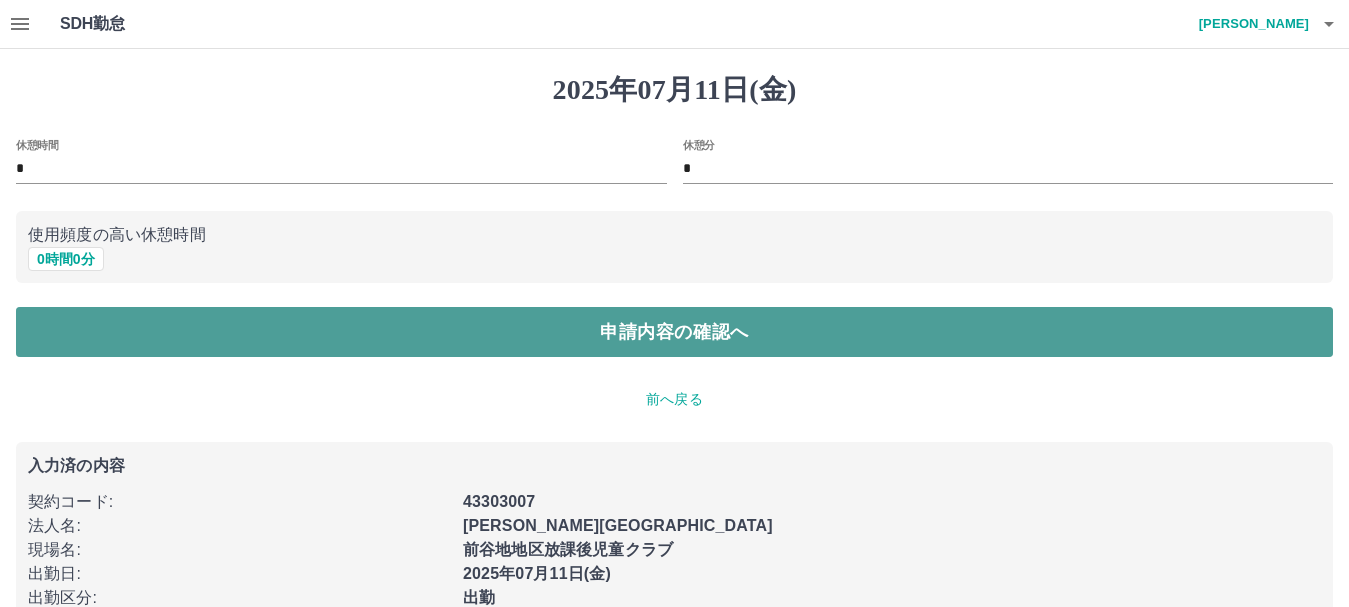 click on "申請内容の確認へ" at bounding box center [674, 332] 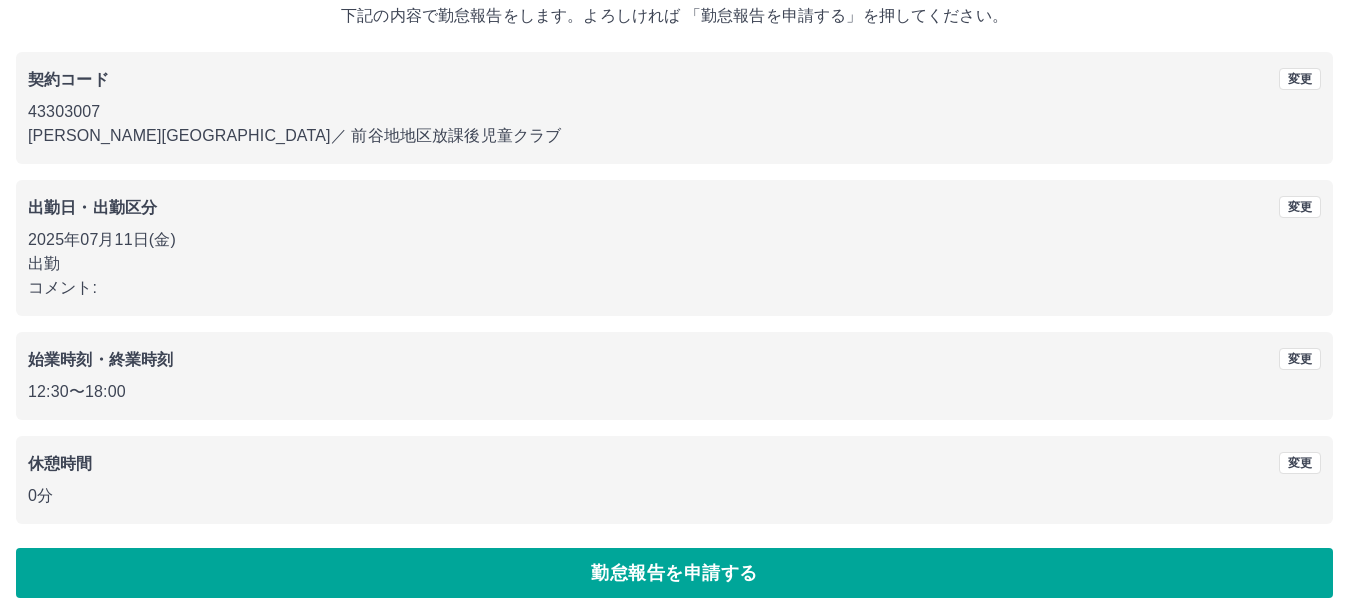 scroll, scrollTop: 142, scrollLeft: 0, axis: vertical 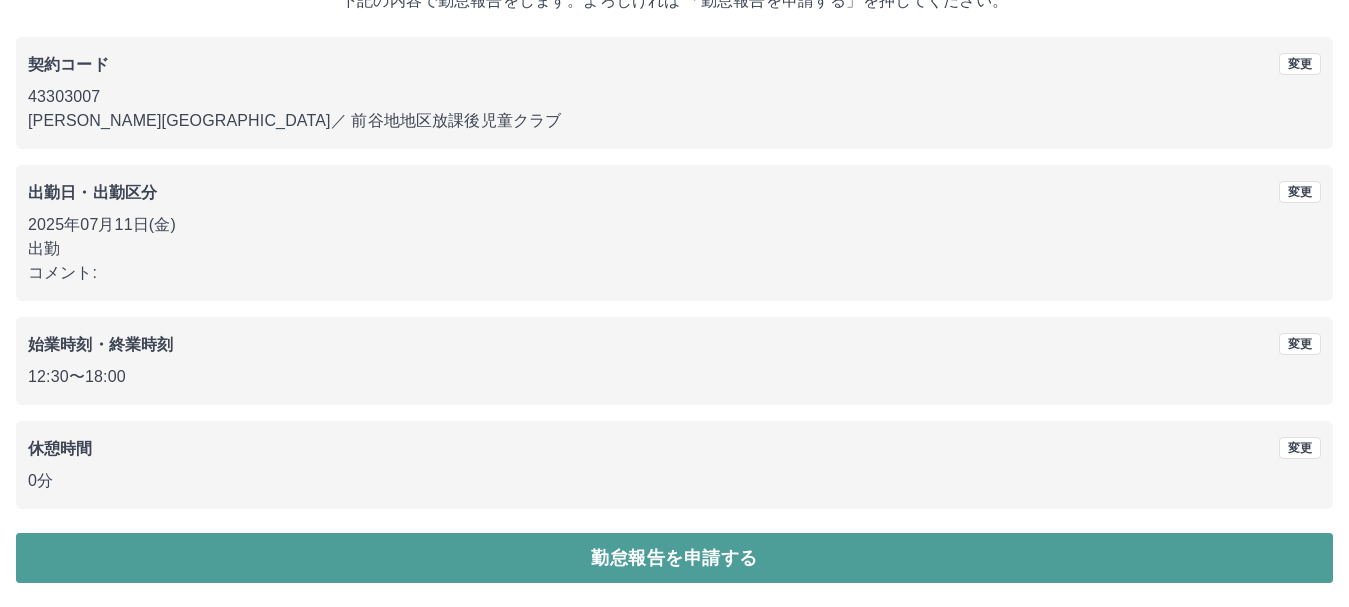 click on "勤怠報告を申請する" at bounding box center (674, 558) 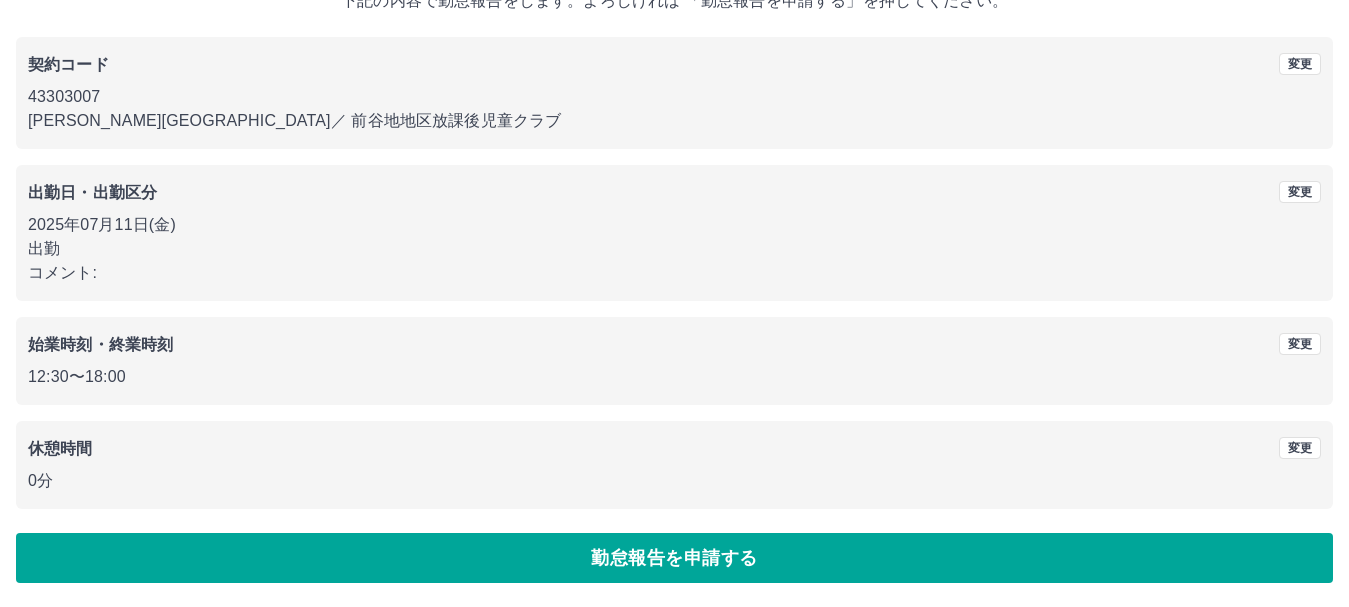 scroll, scrollTop: 0, scrollLeft: 0, axis: both 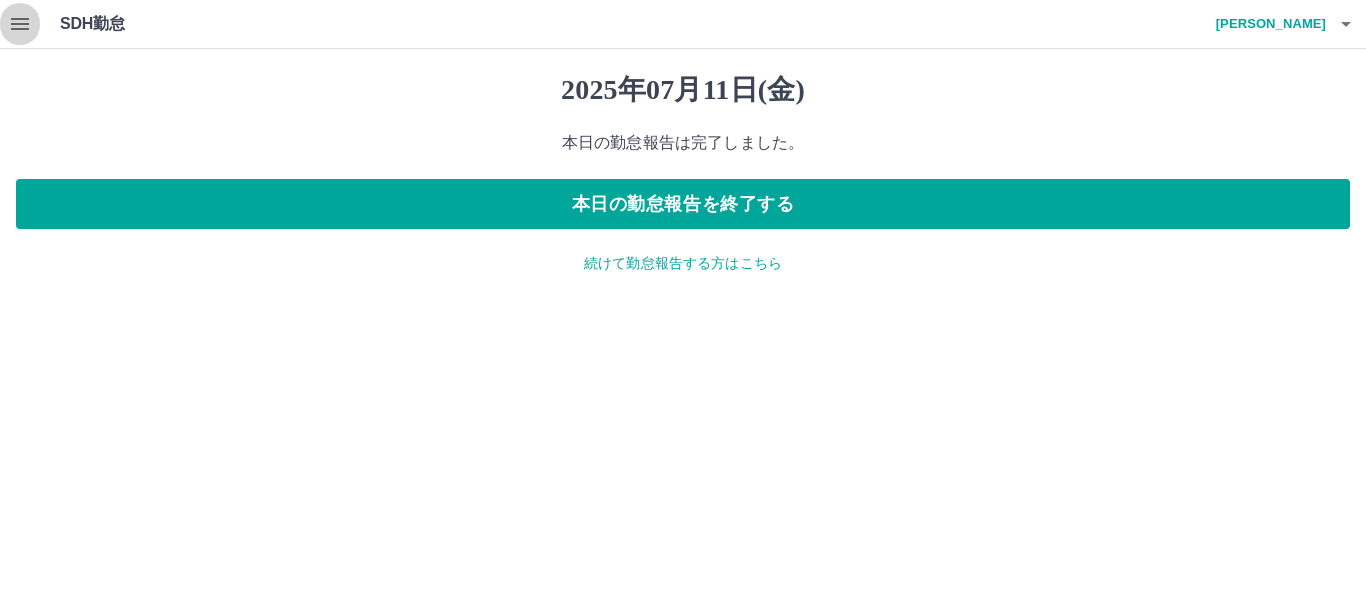 click 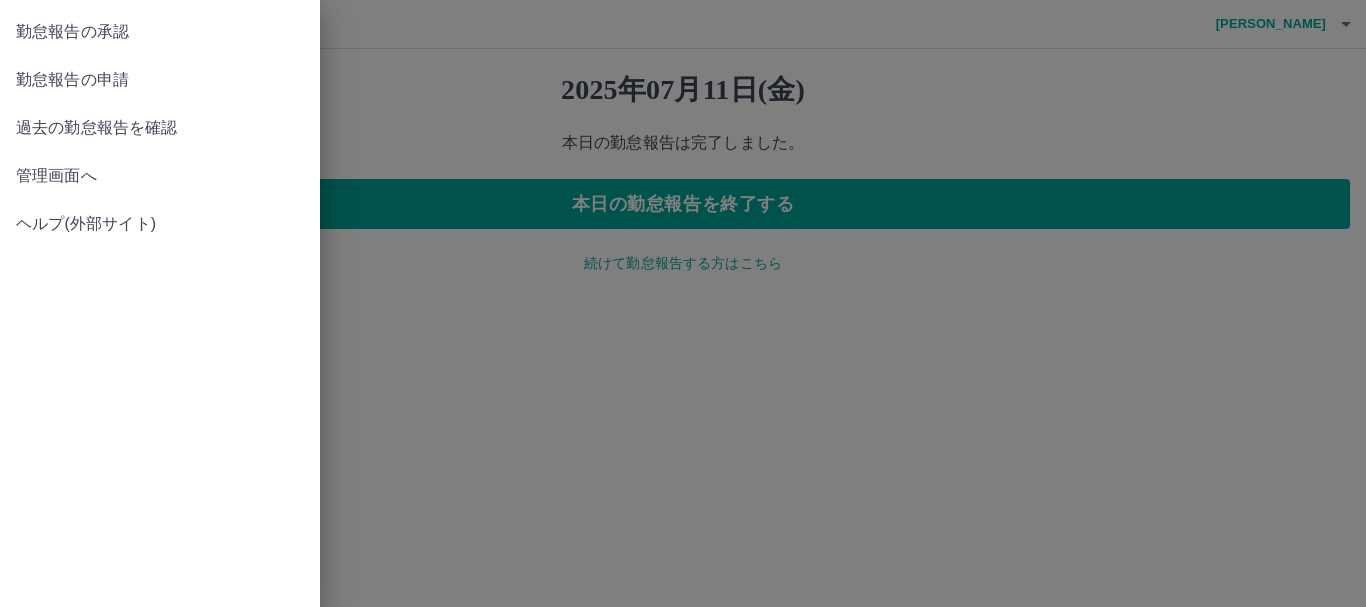 click on "勤怠報告の承認" at bounding box center [160, 32] 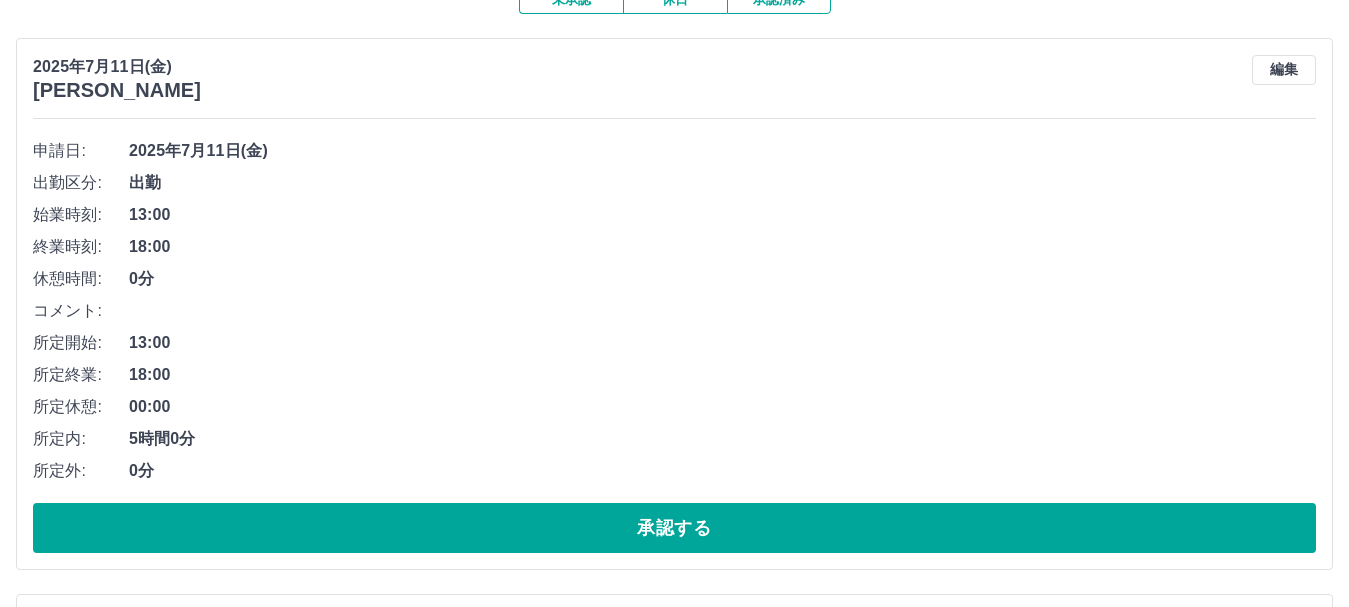 scroll, scrollTop: 200, scrollLeft: 0, axis: vertical 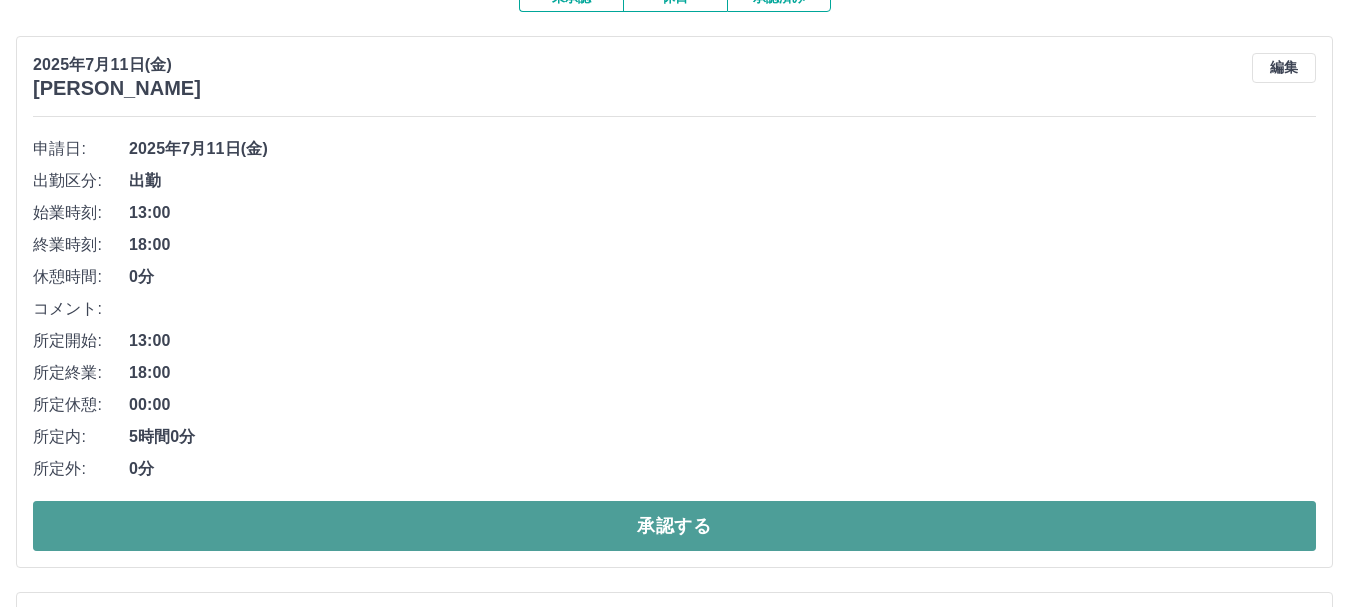 click on "承認する" at bounding box center (674, 526) 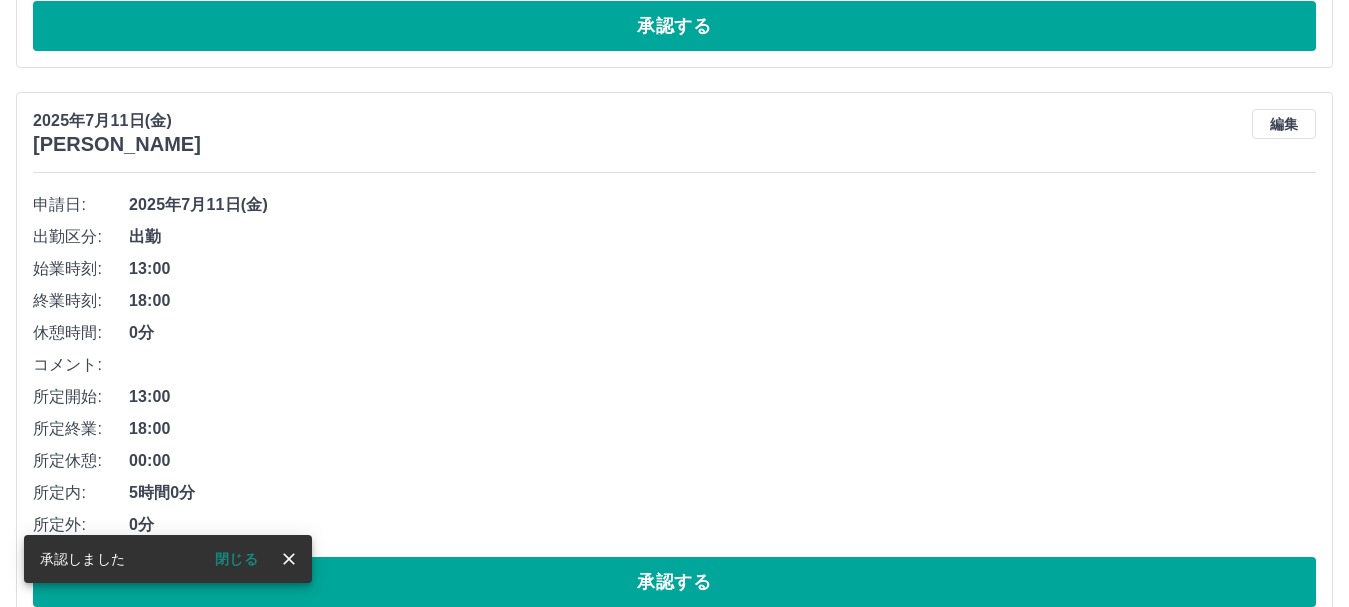 scroll, scrollTop: 800, scrollLeft: 0, axis: vertical 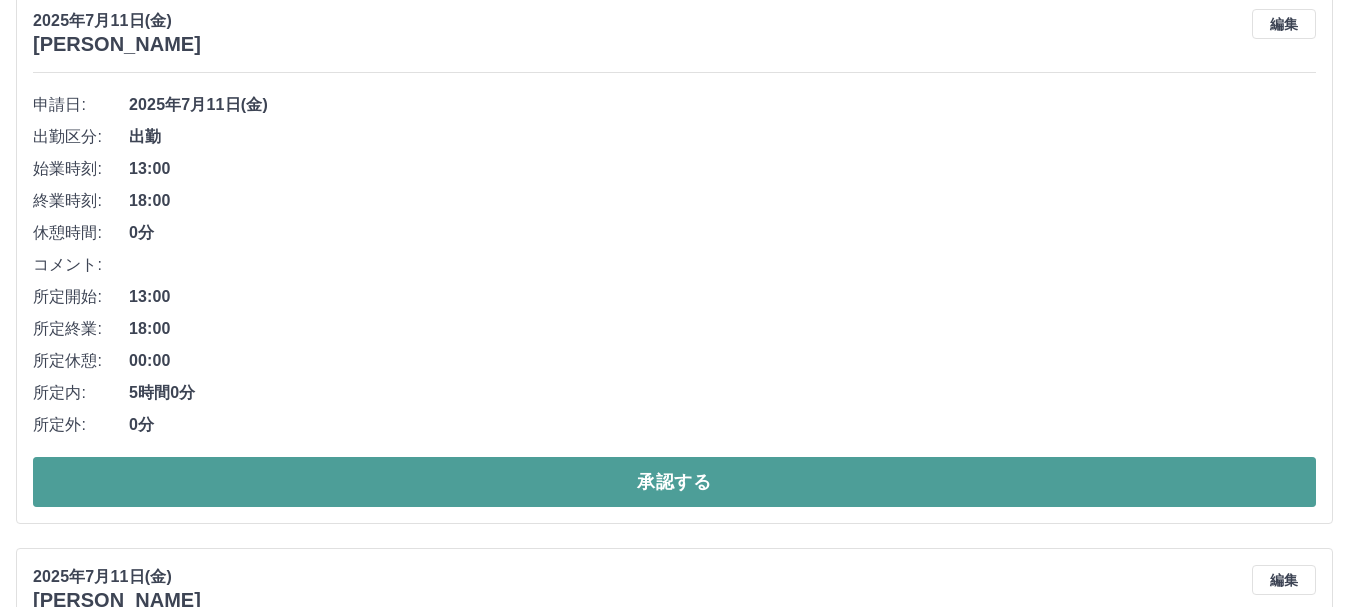 click on "承認する" at bounding box center (674, 482) 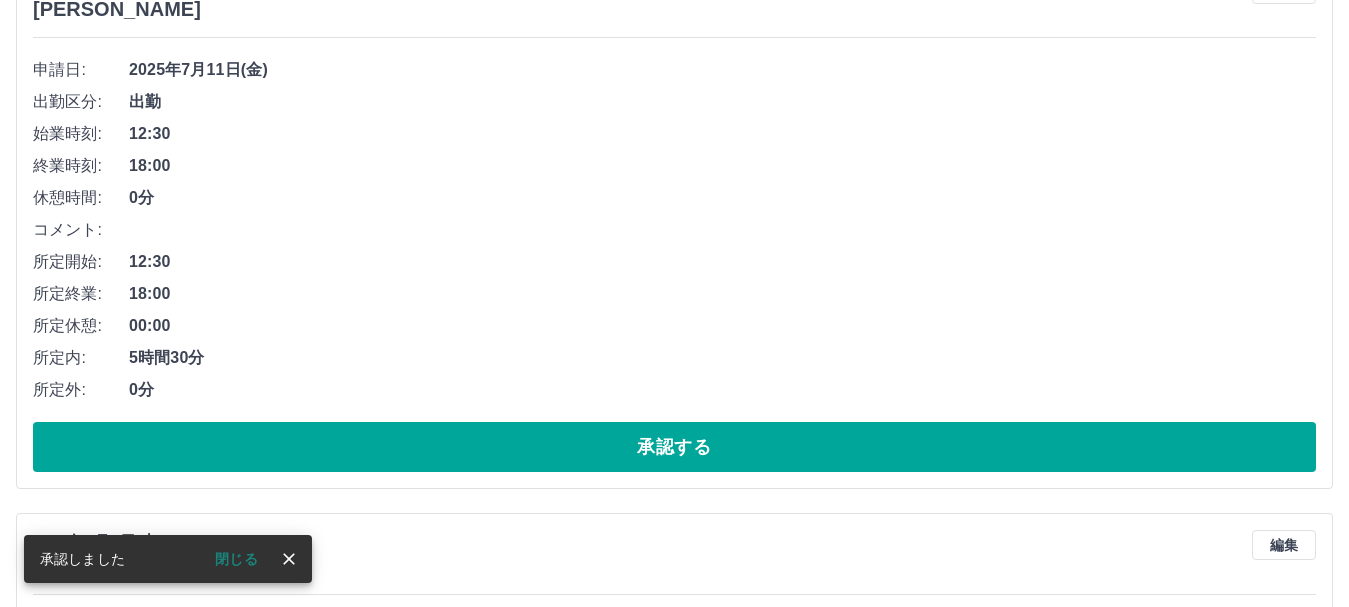 scroll, scrollTop: 844, scrollLeft: 0, axis: vertical 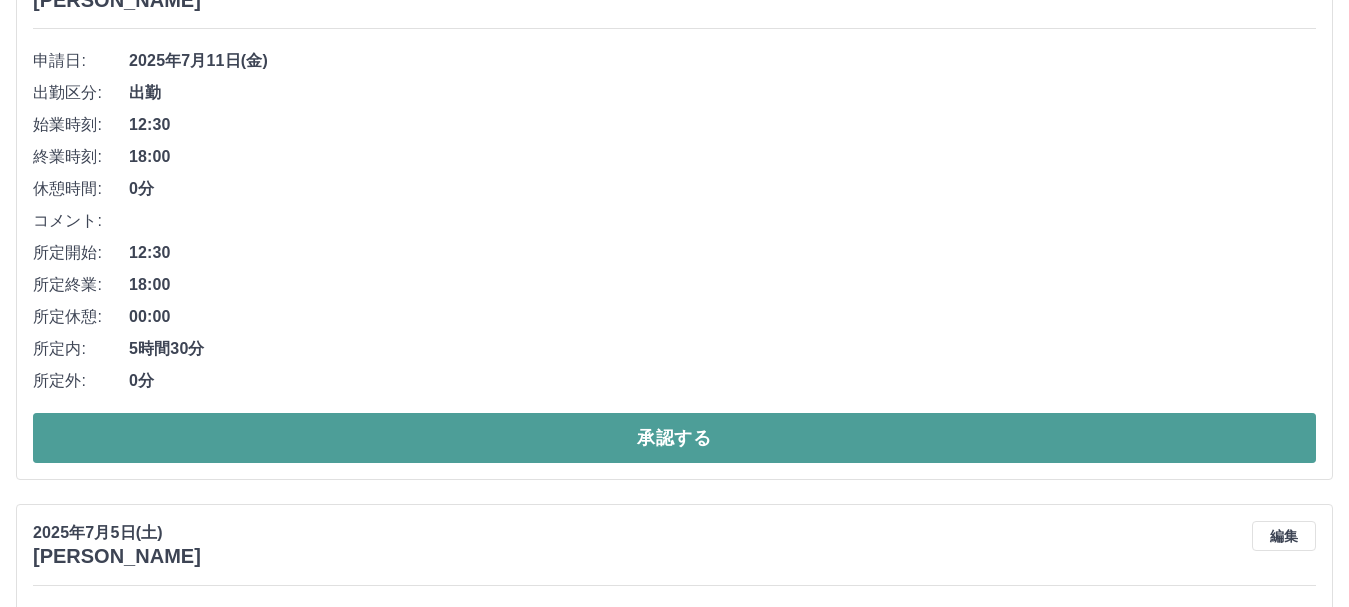 click on "承認する" at bounding box center (674, 438) 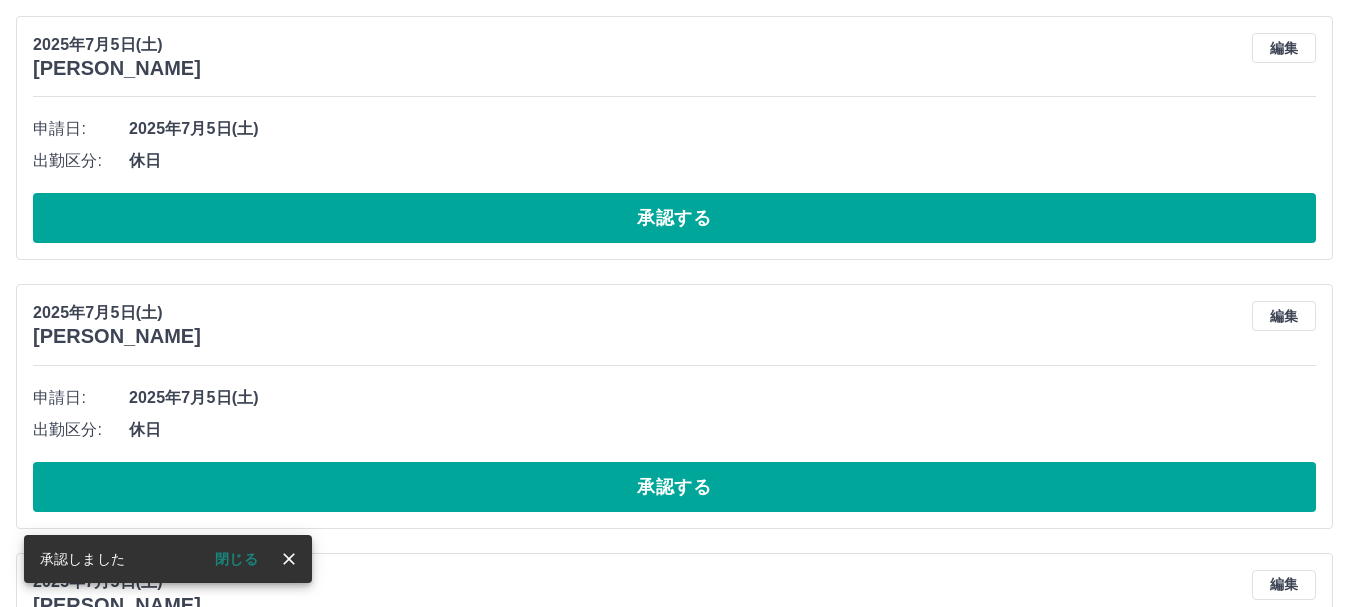 scroll, scrollTop: 788, scrollLeft: 0, axis: vertical 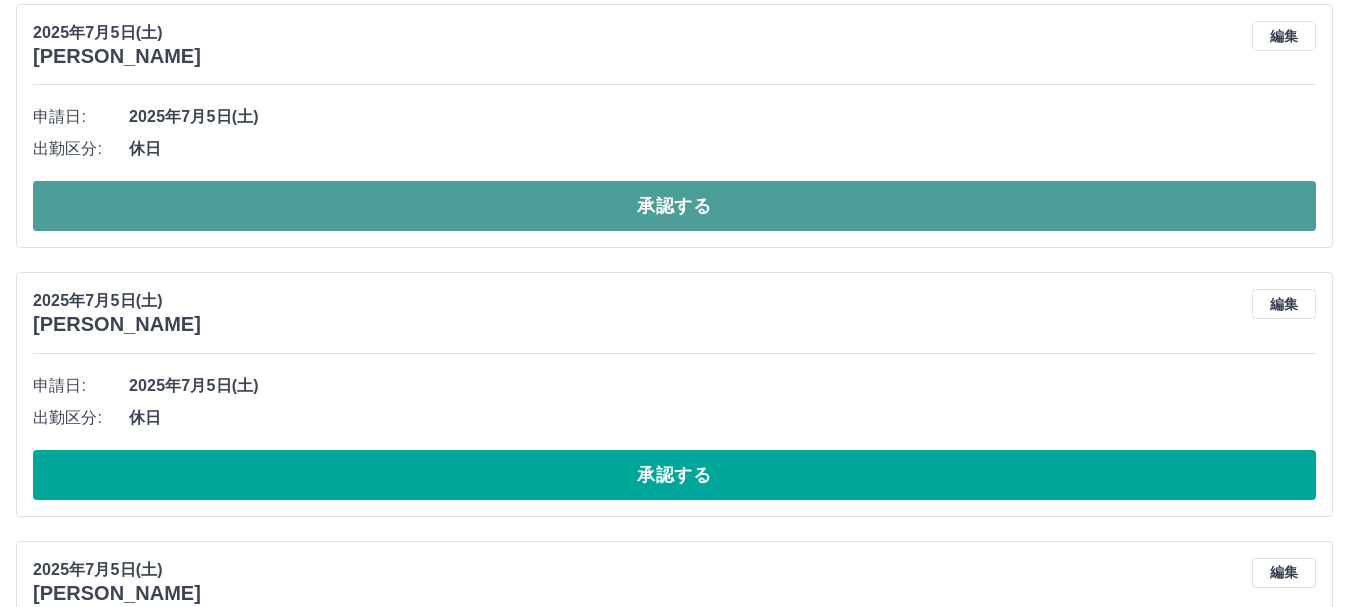 click on "承認する" at bounding box center [674, 206] 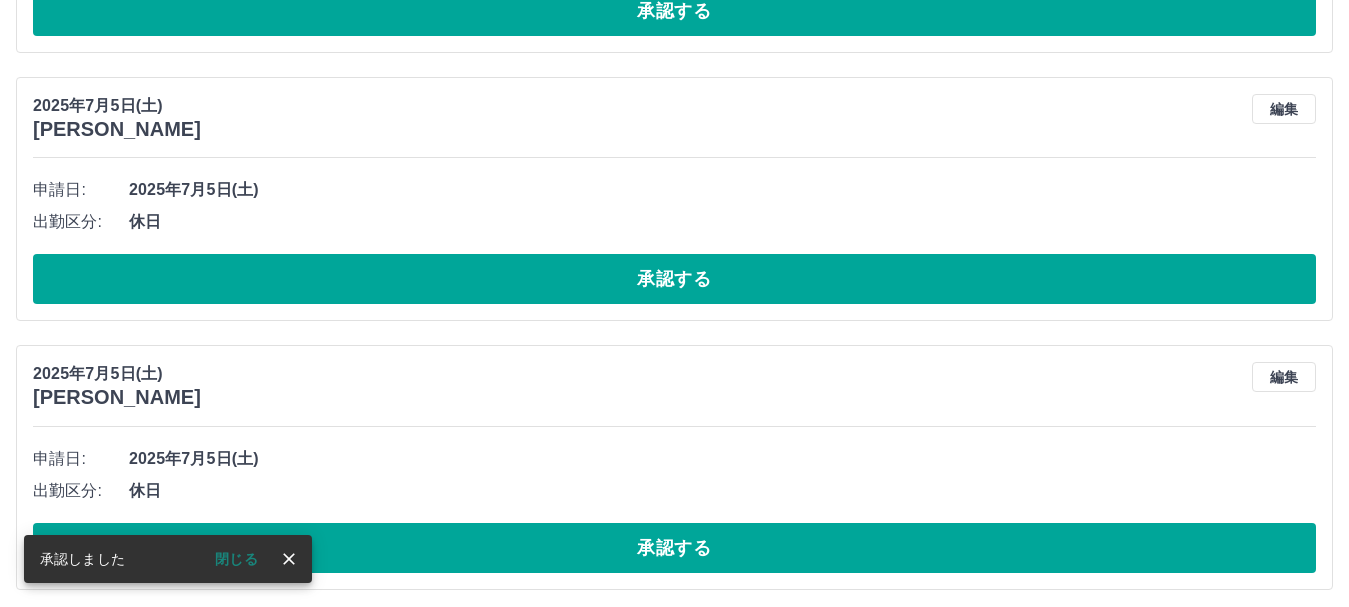 scroll, scrollTop: 720, scrollLeft: 0, axis: vertical 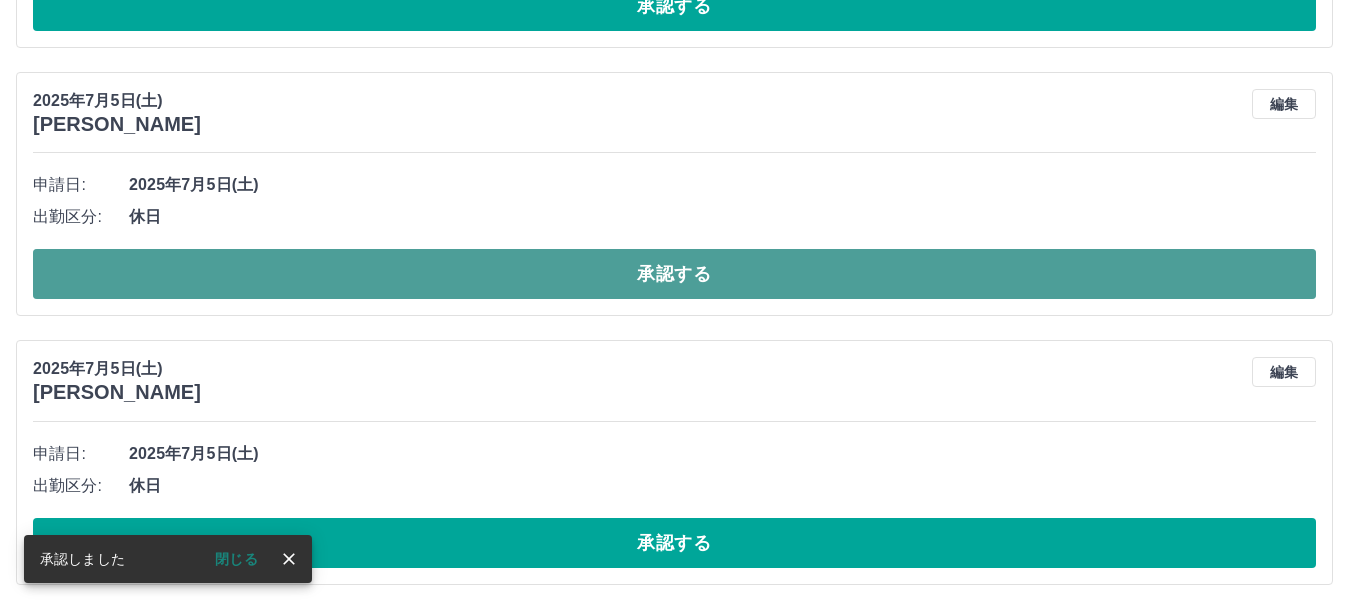 click on "承認する" at bounding box center (674, 274) 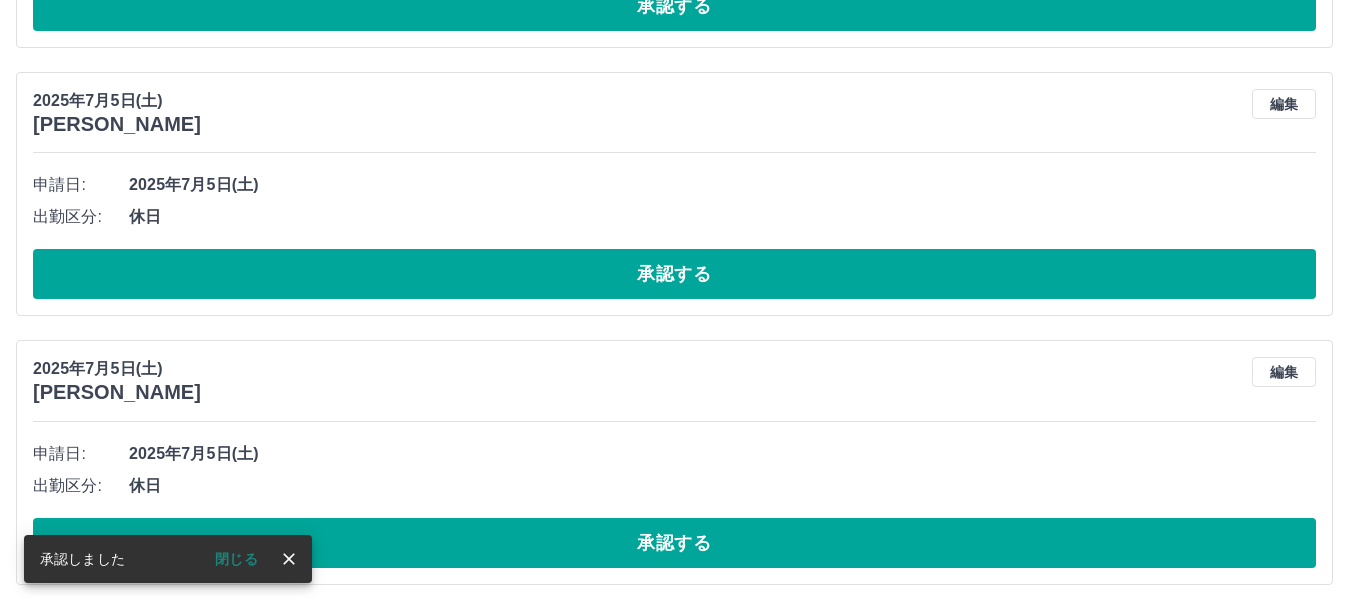 scroll, scrollTop: 724, scrollLeft: 0, axis: vertical 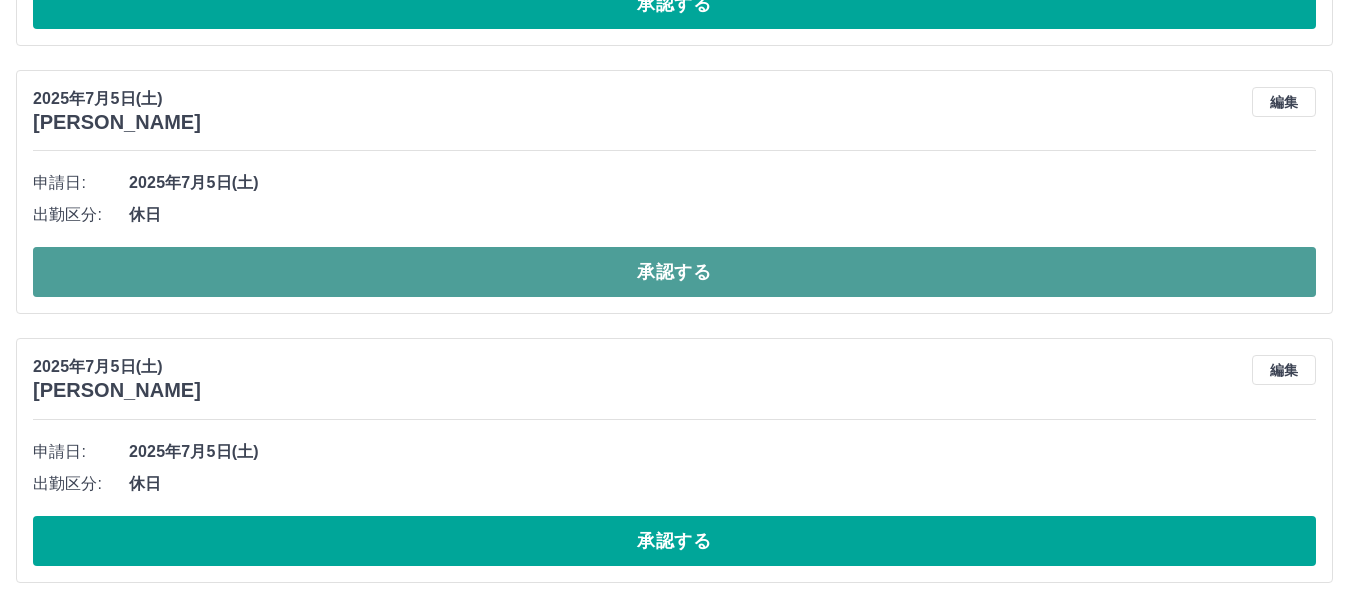 click on "承認する" at bounding box center (674, 272) 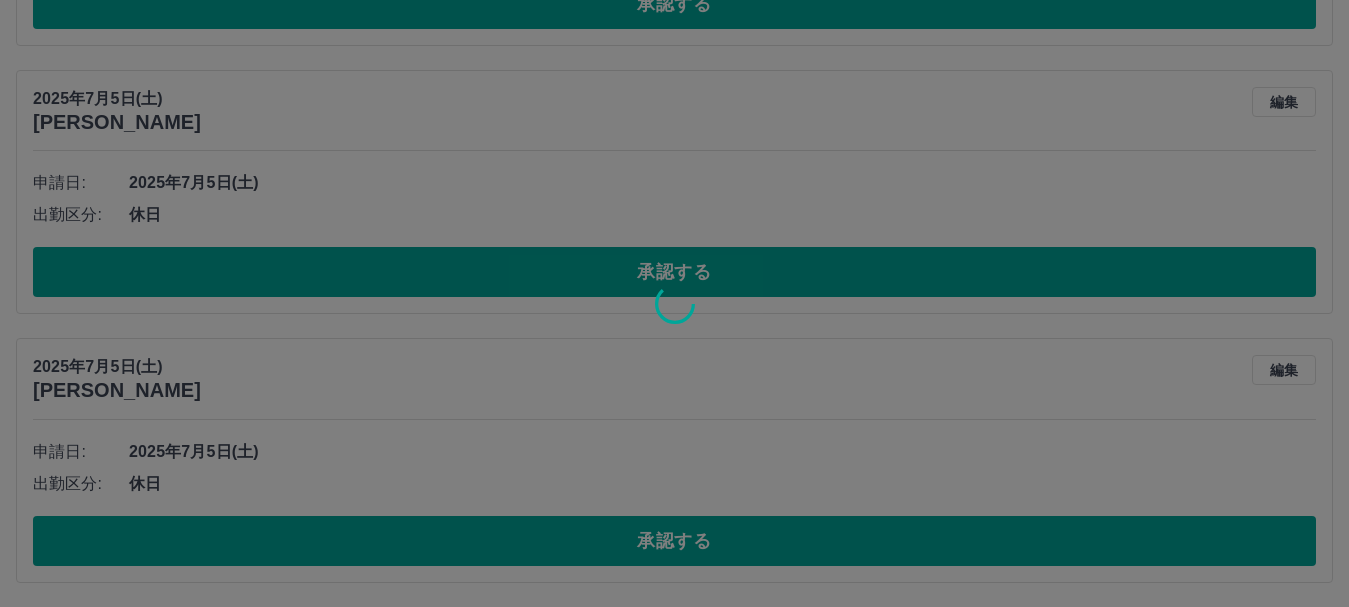 scroll, scrollTop: 455, scrollLeft: 0, axis: vertical 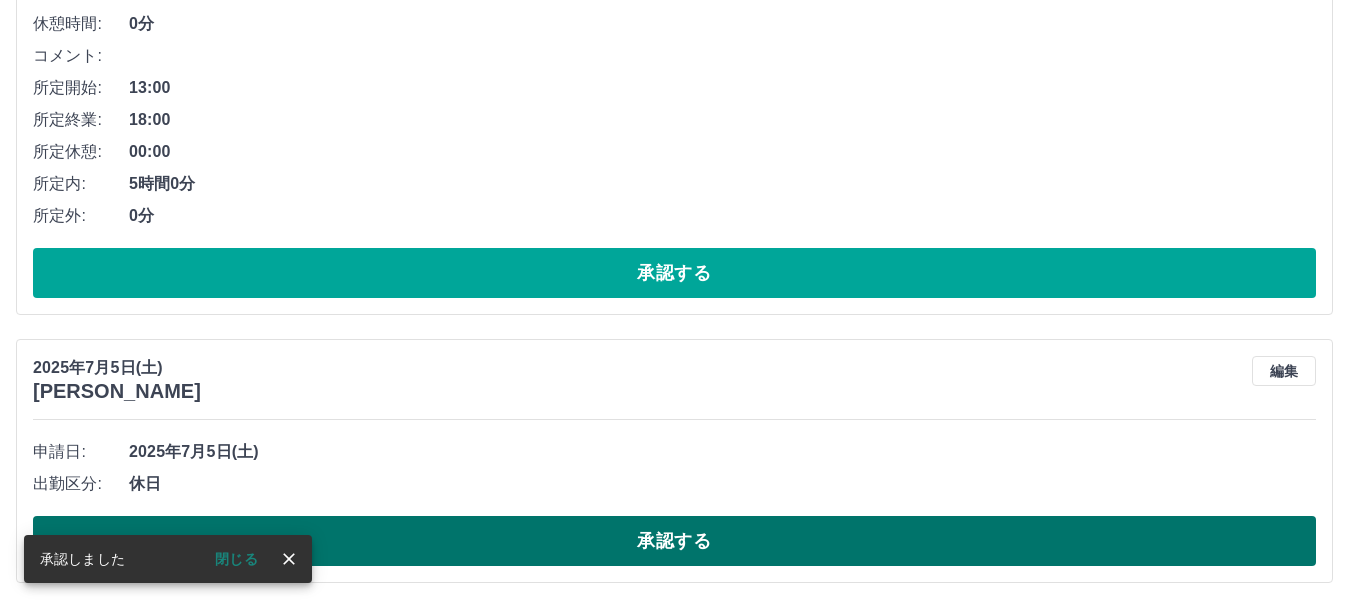 click on "承認する" at bounding box center [674, 541] 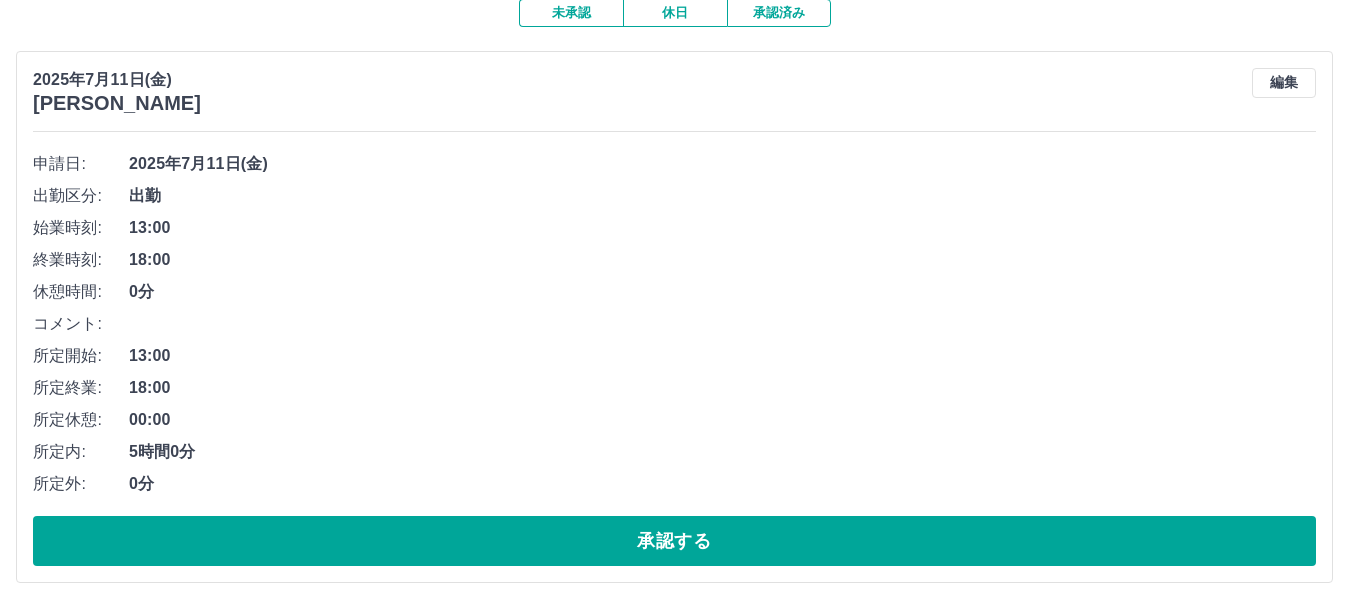 scroll, scrollTop: 0, scrollLeft: 0, axis: both 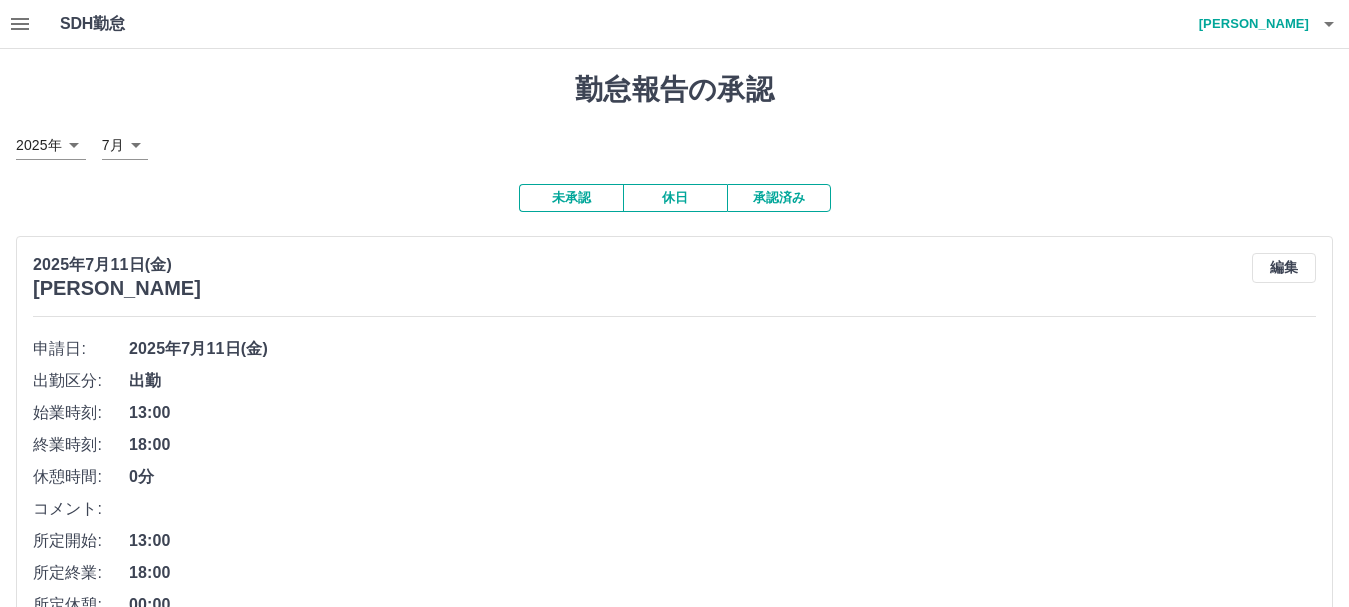 click on "未承認" at bounding box center (571, 198) 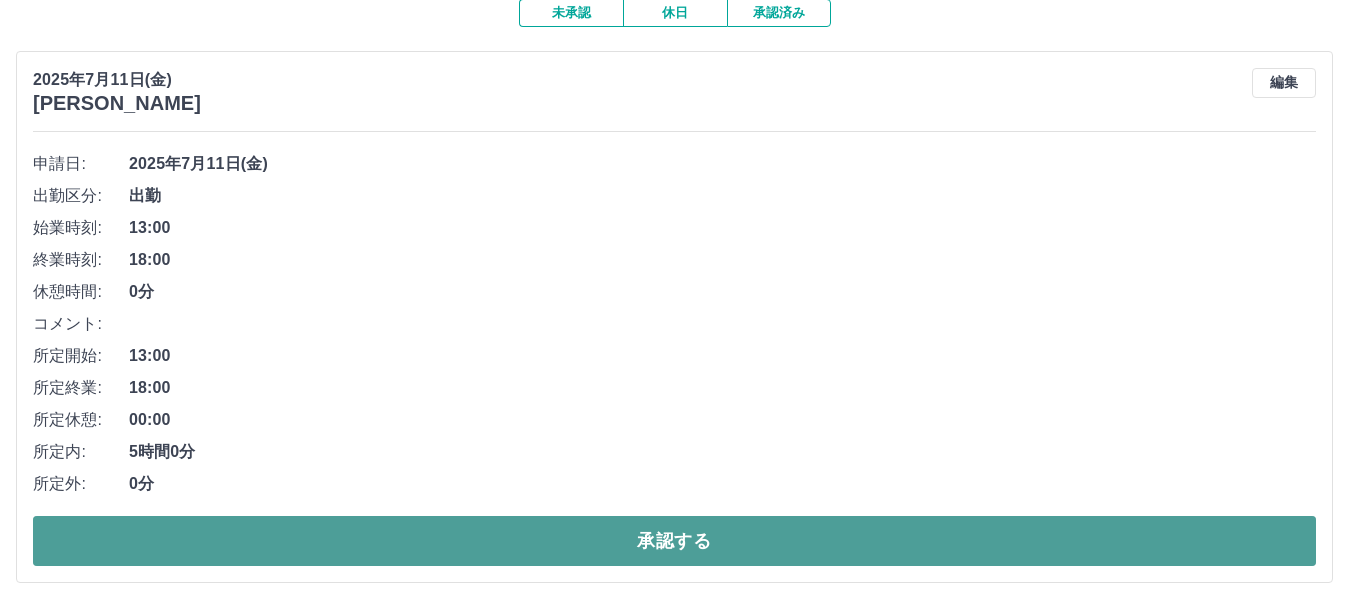 click on "承認する" at bounding box center [674, 541] 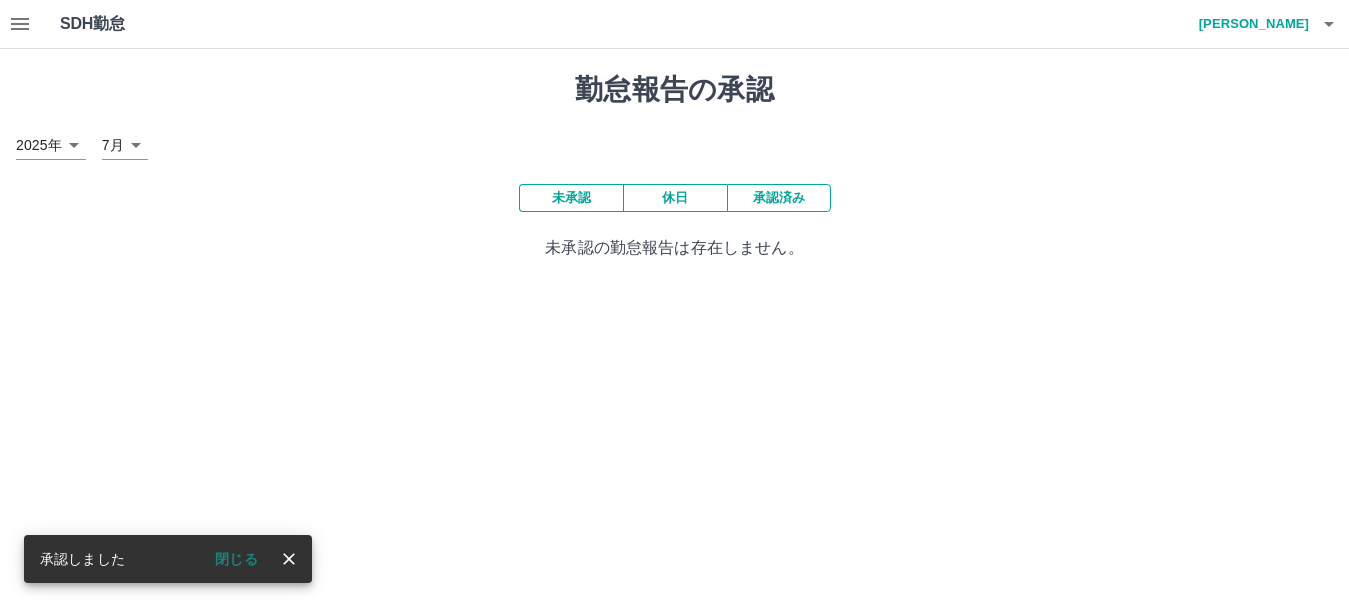 scroll, scrollTop: 0, scrollLeft: 0, axis: both 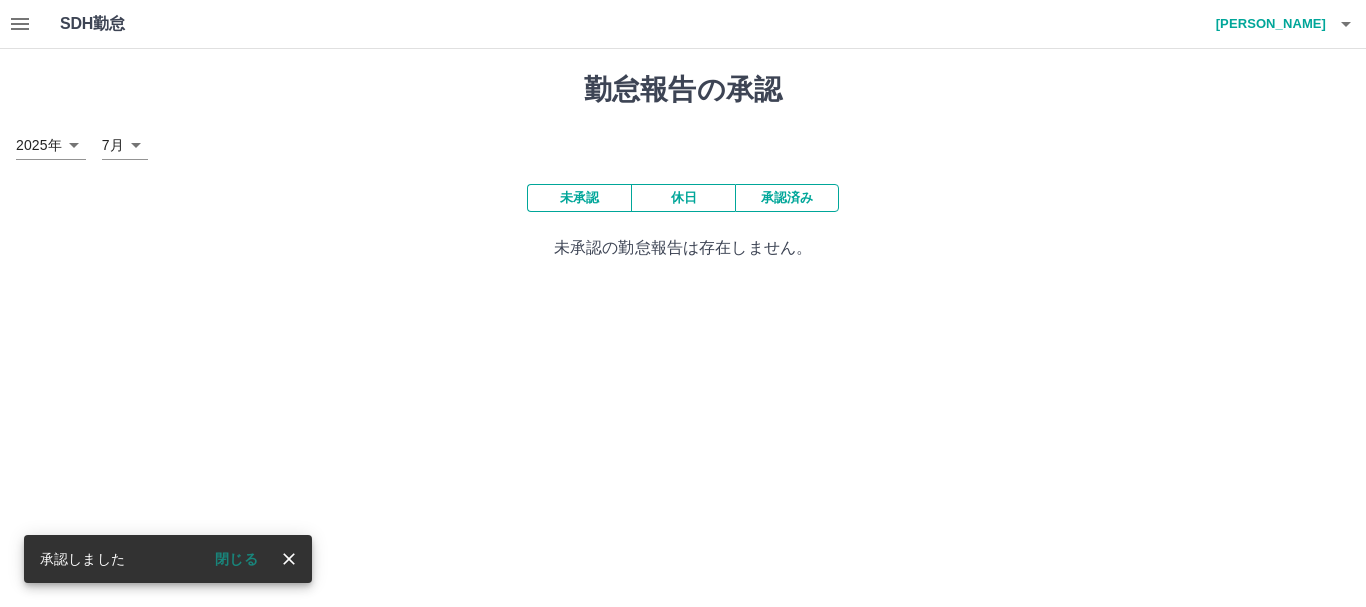 click on "承認済み" at bounding box center (787, 198) 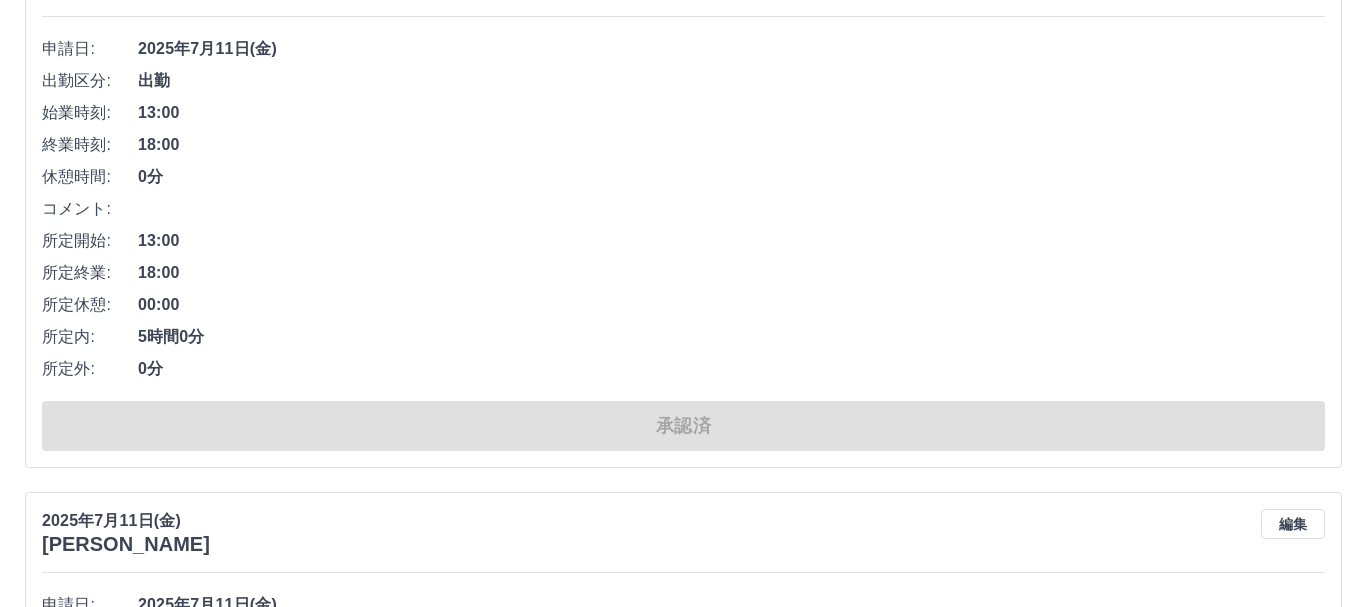 scroll, scrollTop: 0, scrollLeft: 0, axis: both 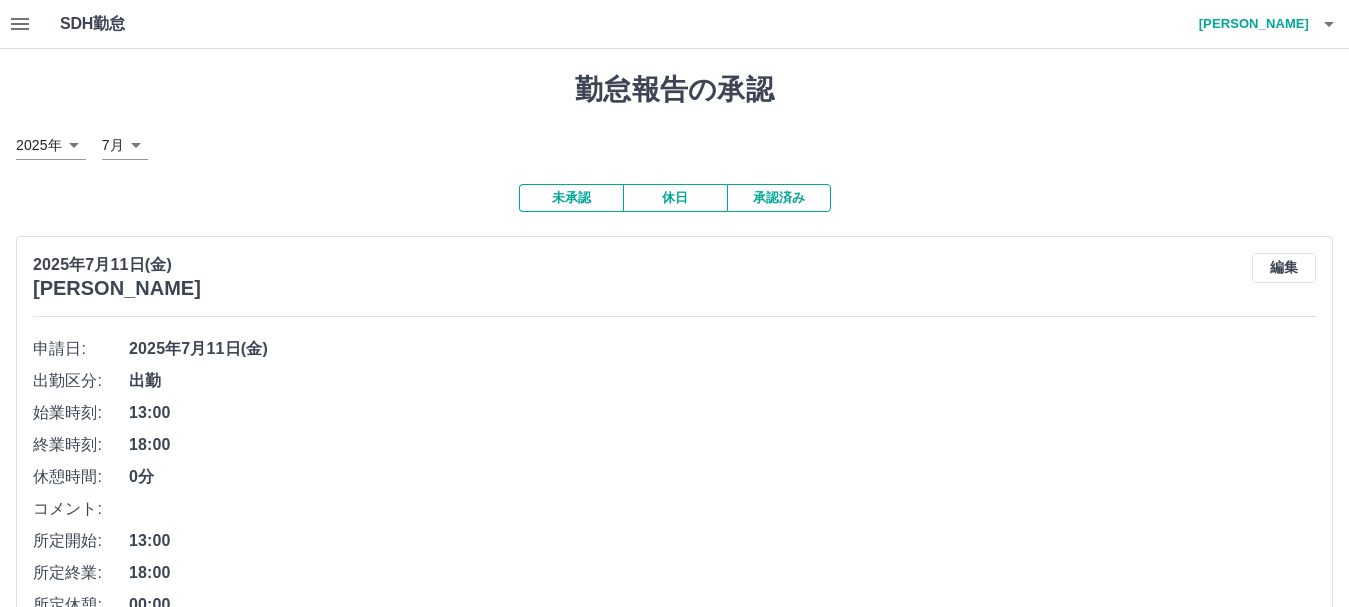 click on "未承認" at bounding box center [571, 198] 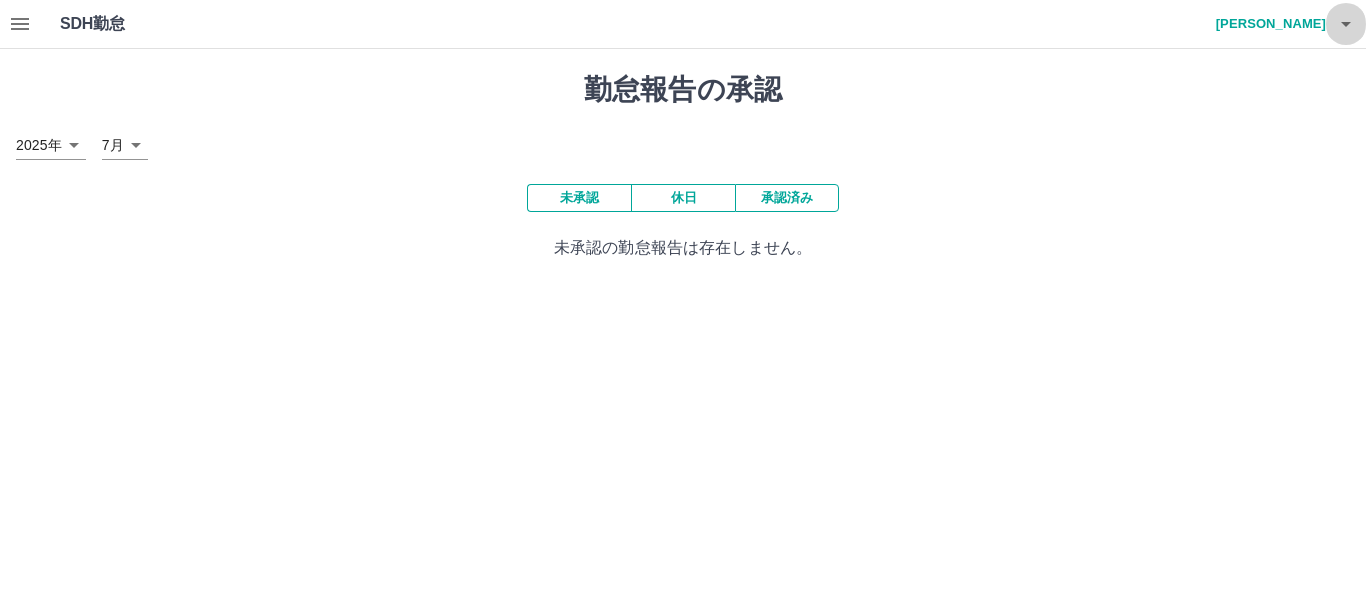 click 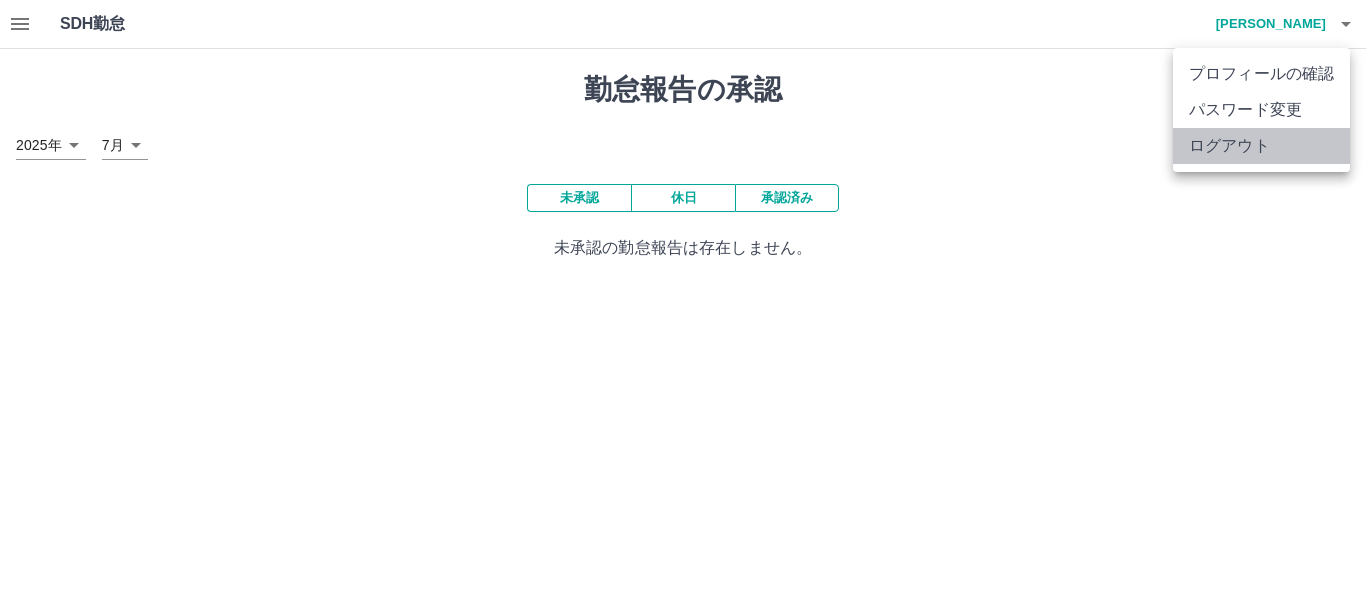 click on "ログアウト" at bounding box center (1261, 146) 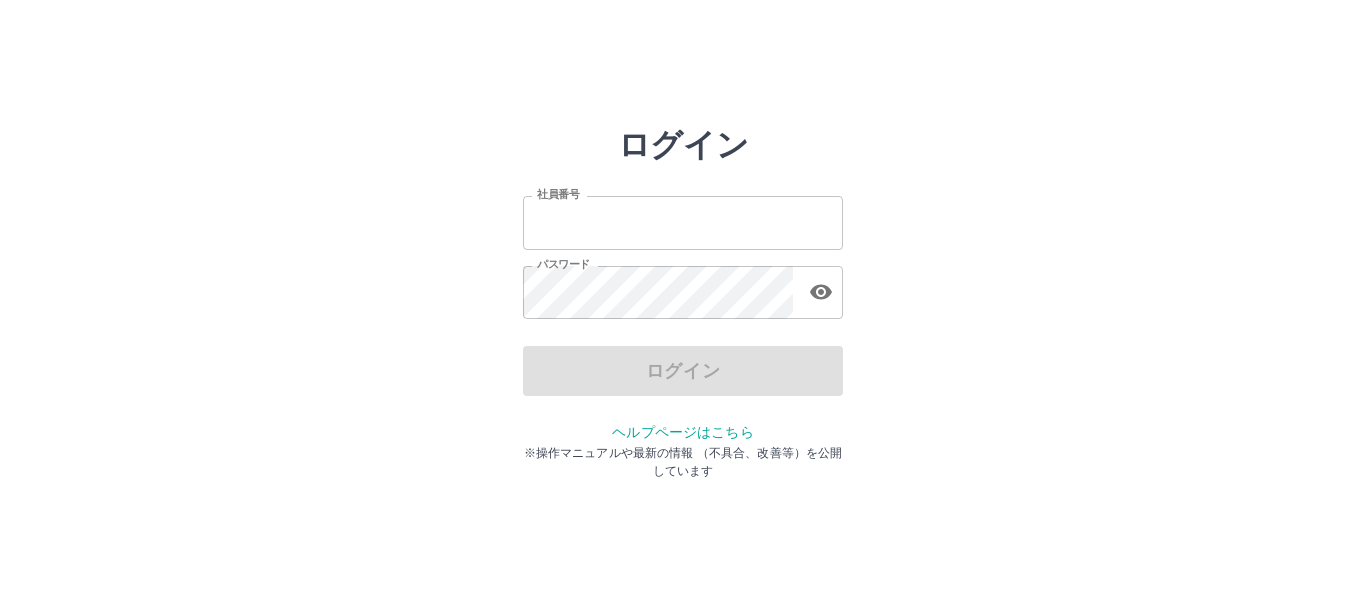 scroll, scrollTop: 0, scrollLeft: 0, axis: both 